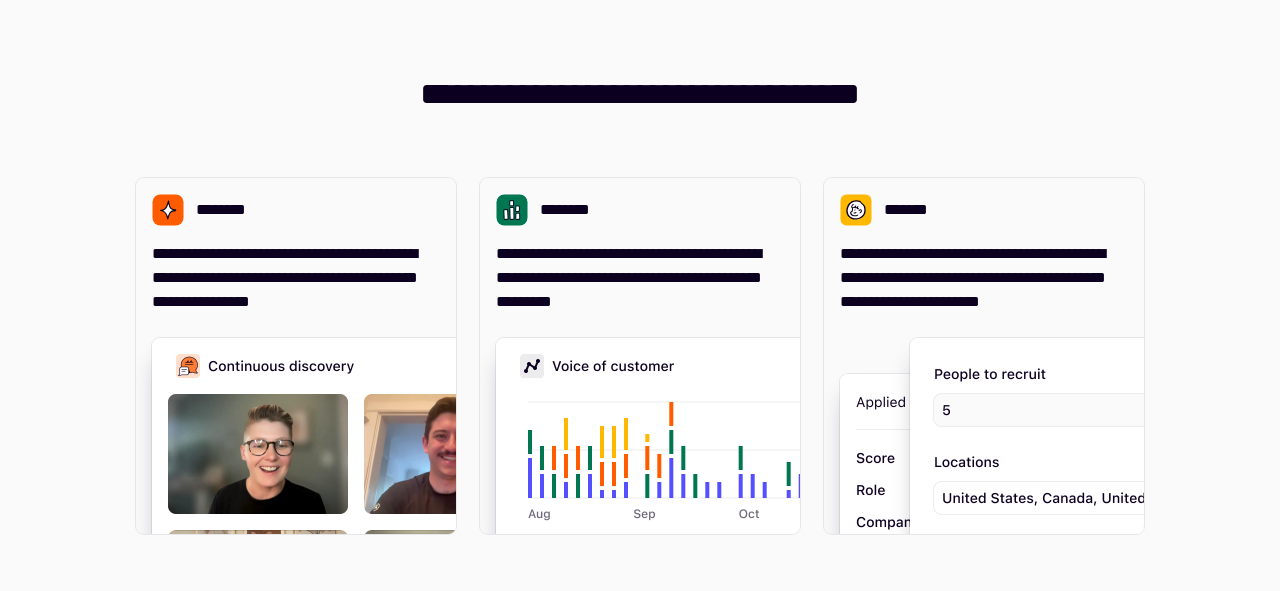 scroll, scrollTop: 0, scrollLeft: 0, axis: both 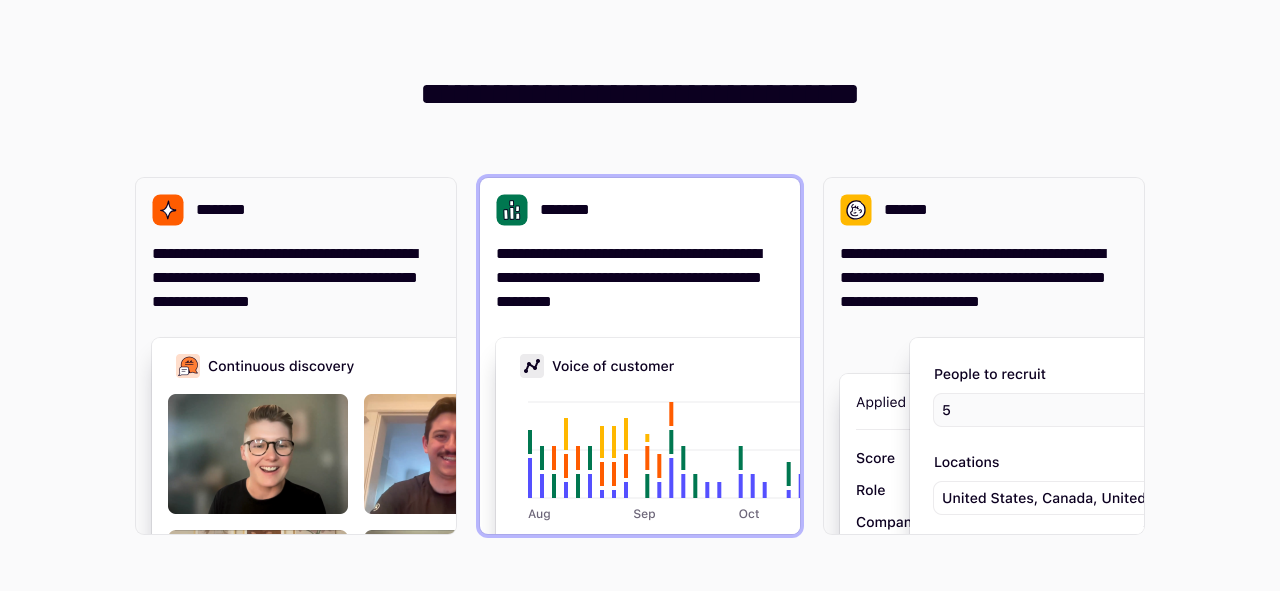 click at bounding box center (796, 538) 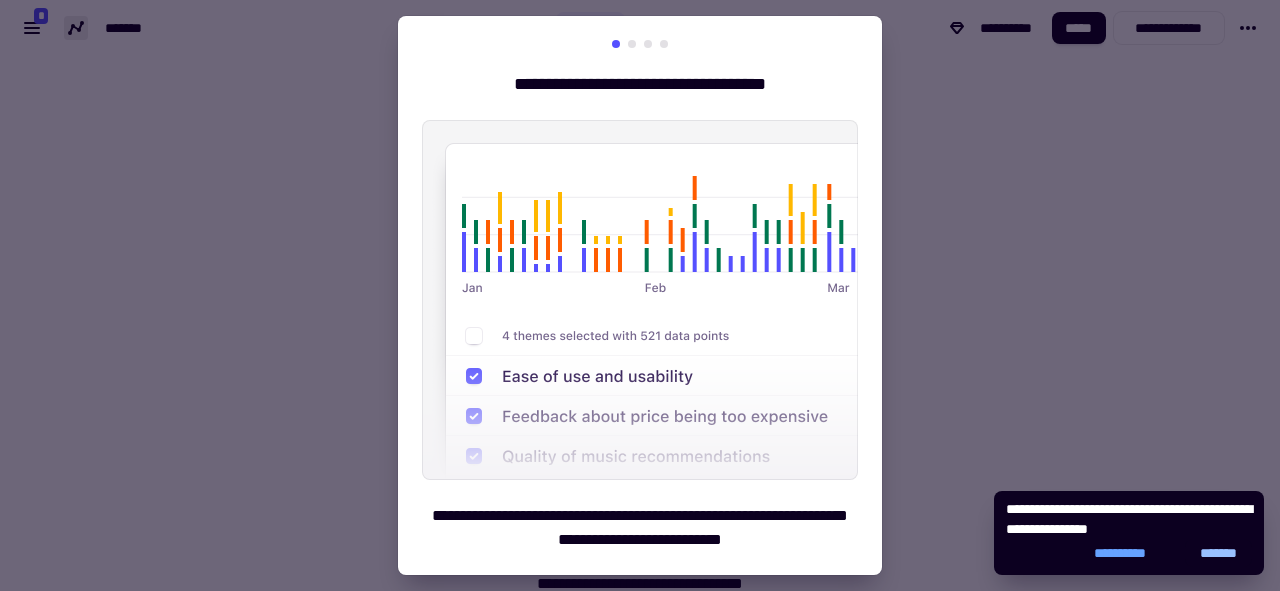 click on "*******" 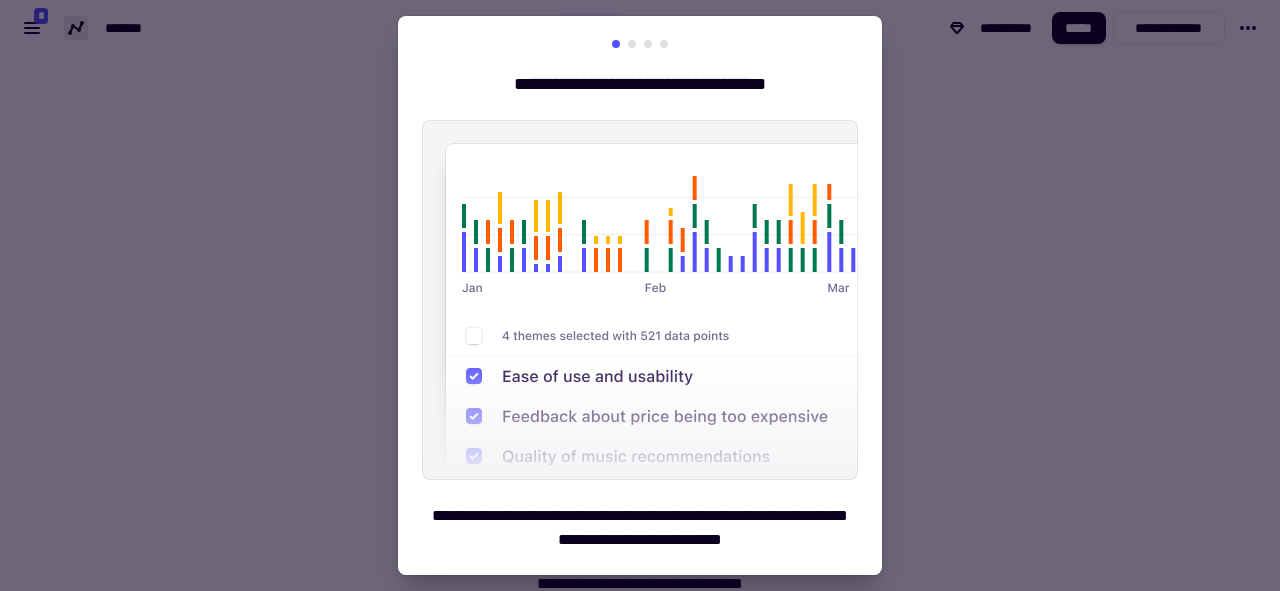 scroll, scrollTop: 57, scrollLeft: 0, axis: vertical 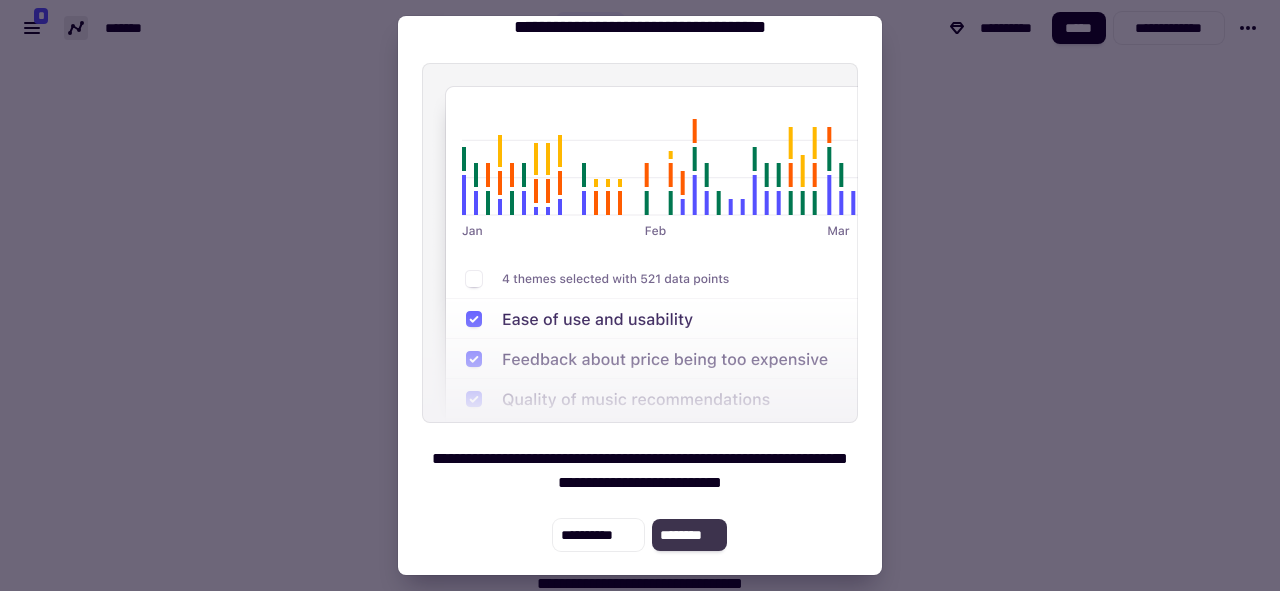 click on "********" 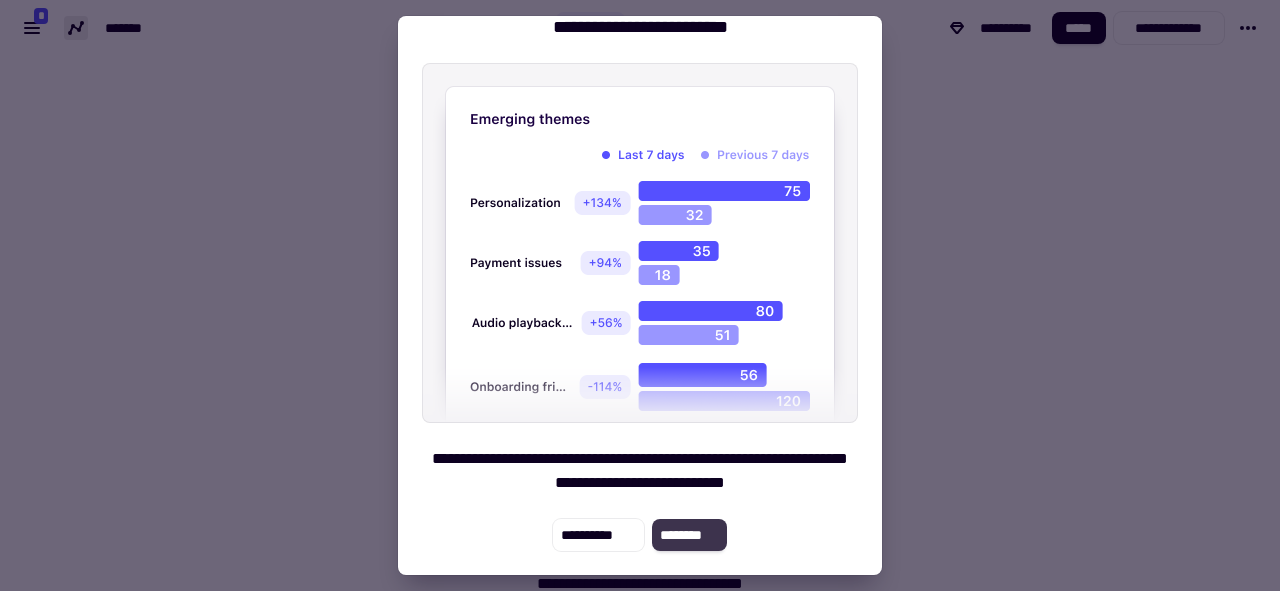click on "********" 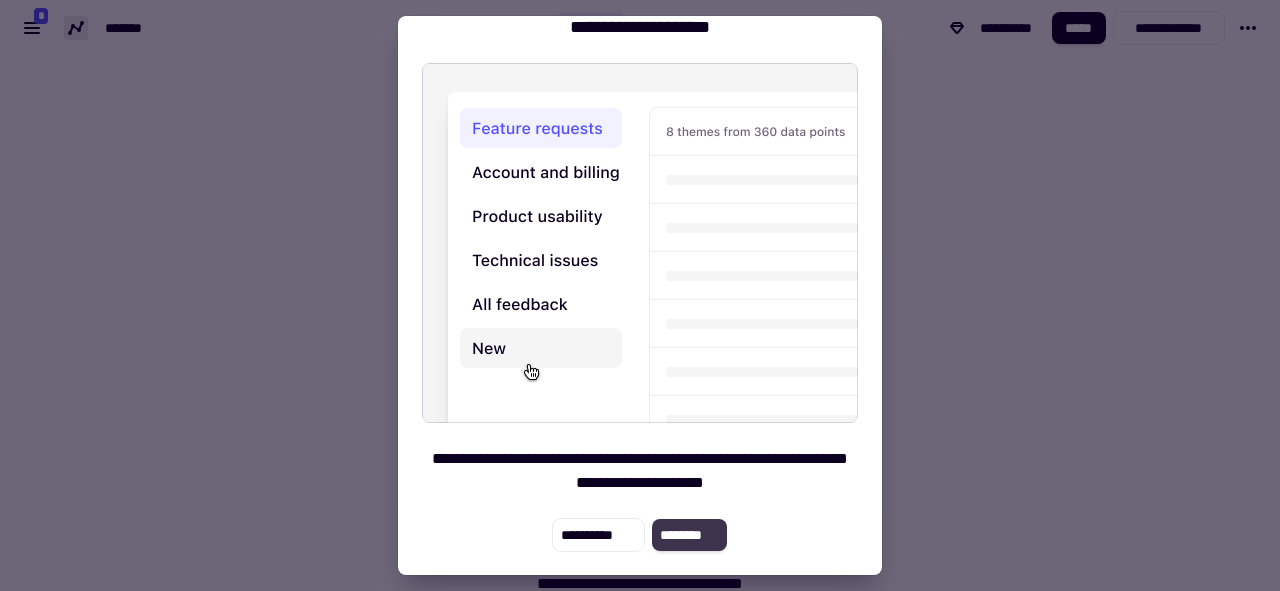 click on "********" 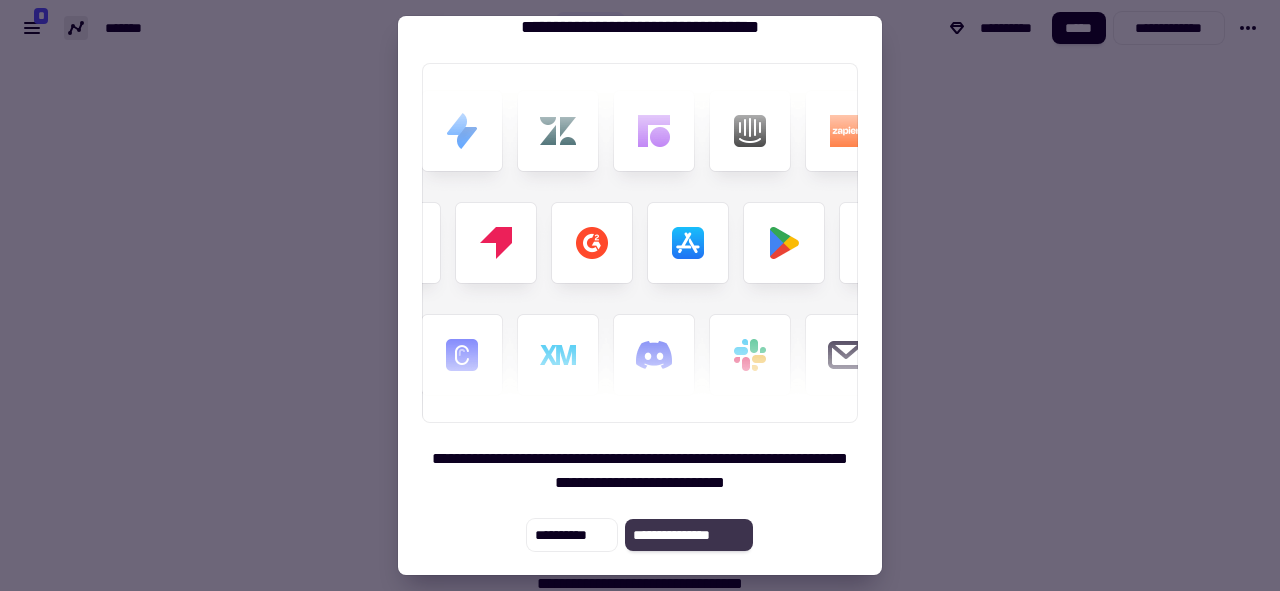 click on "**********" 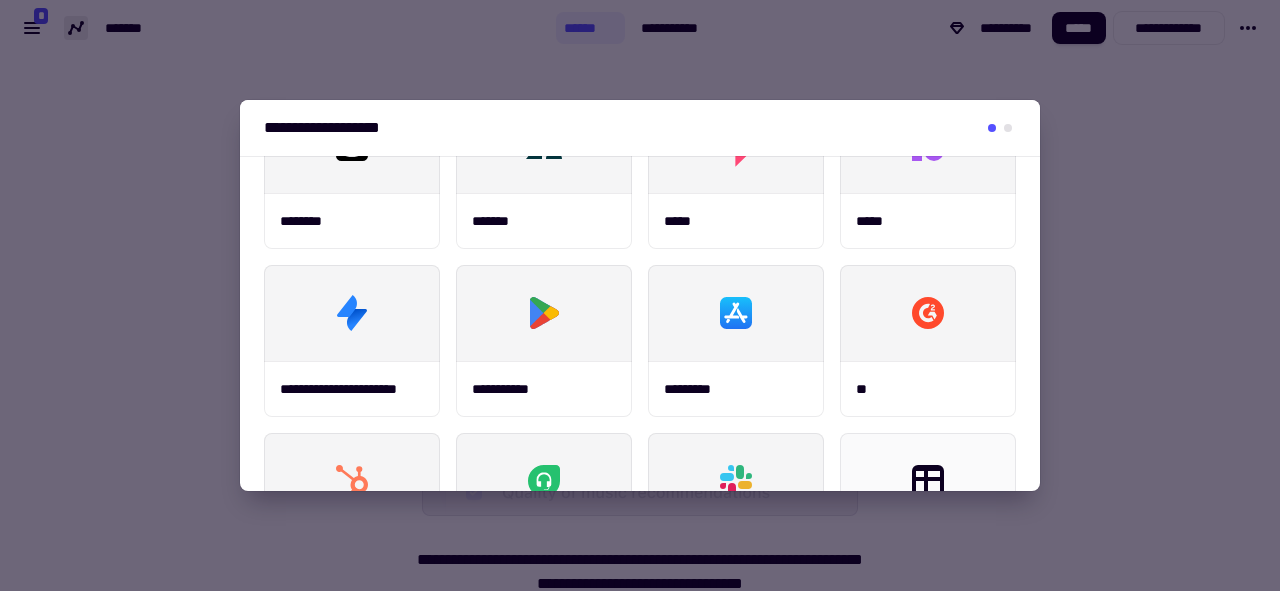 scroll, scrollTop: 84, scrollLeft: 0, axis: vertical 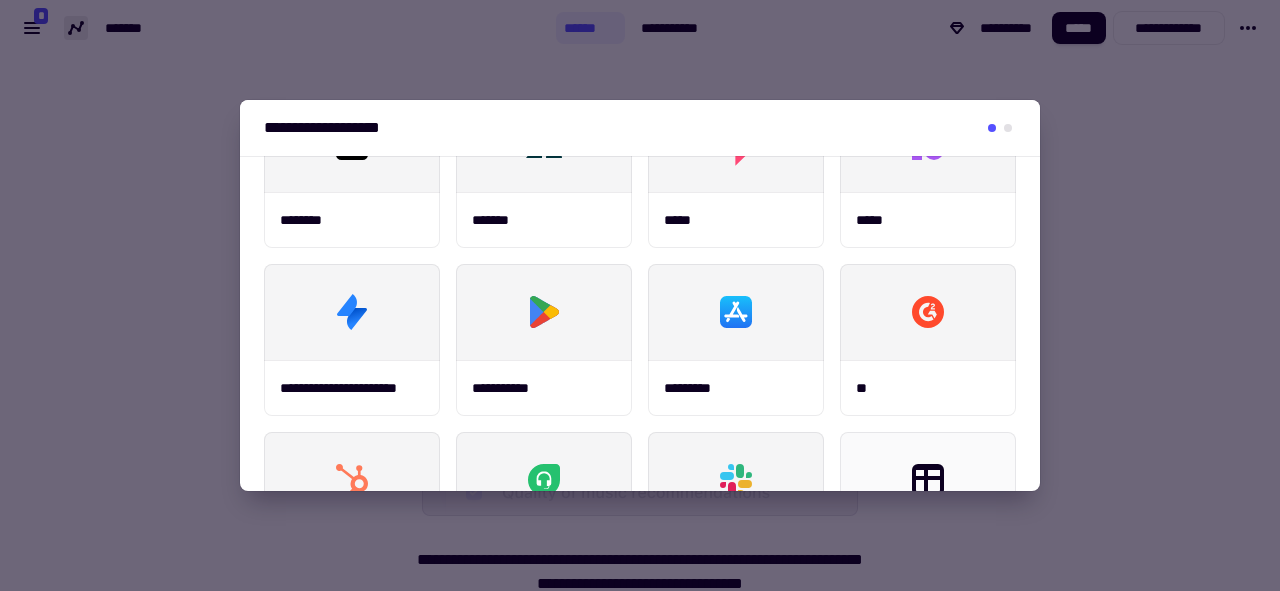 click at bounding box center (1008, 128) 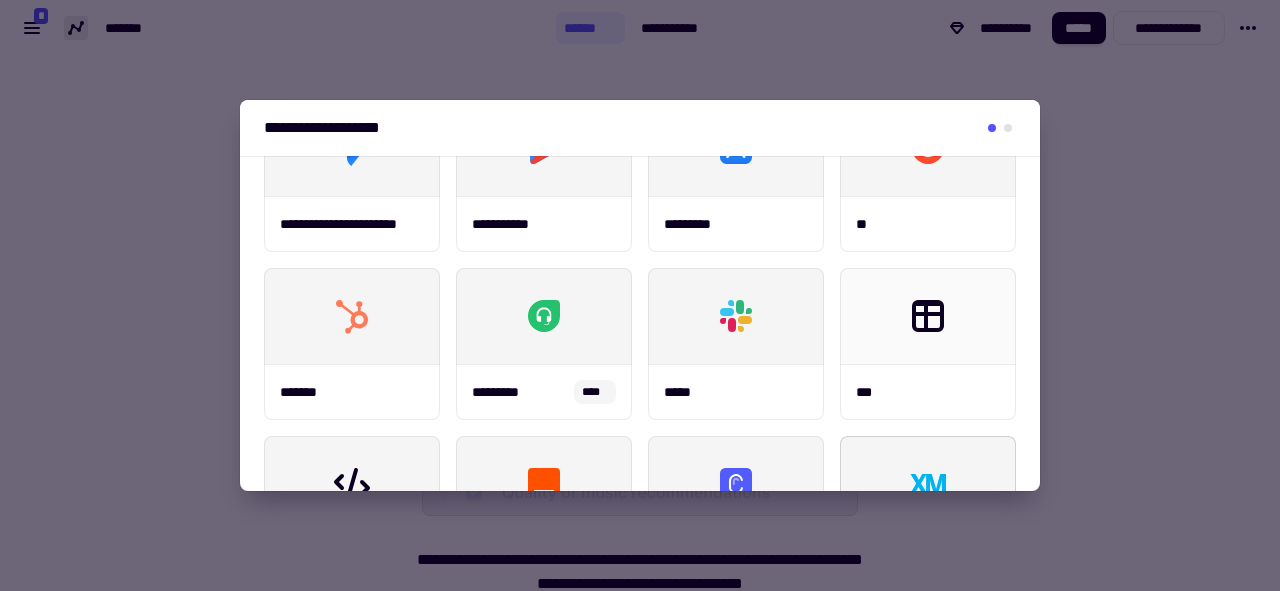 scroll, scrollTop: 0, scrollLeft: 0, axis: both 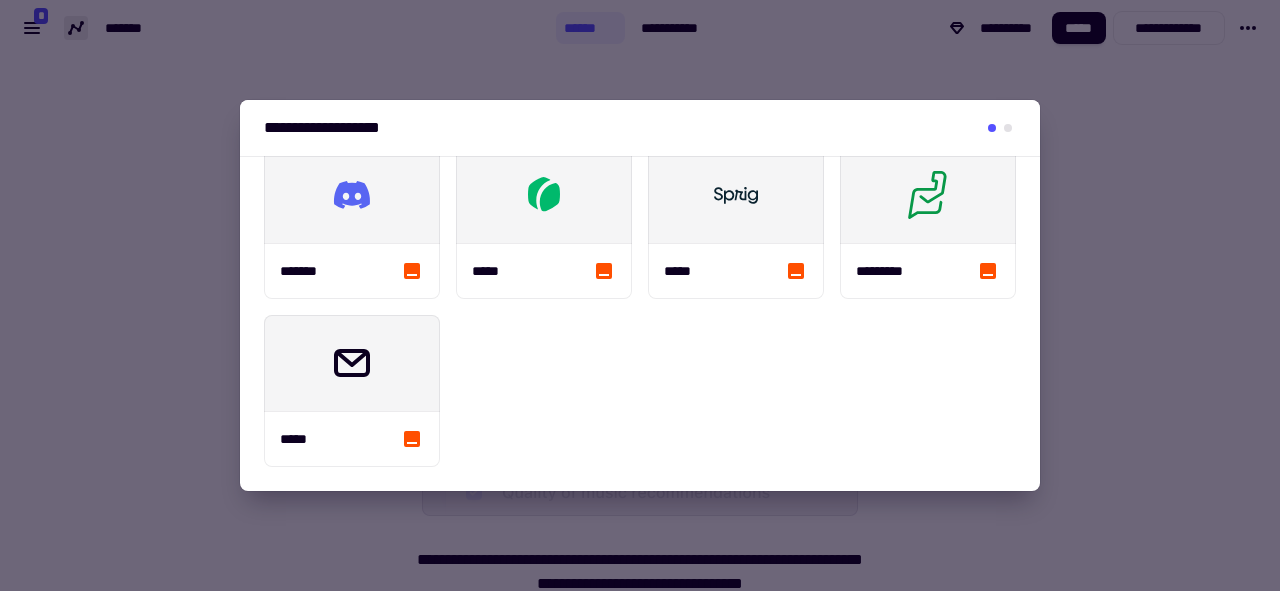 click at bounding box center [640, 295] 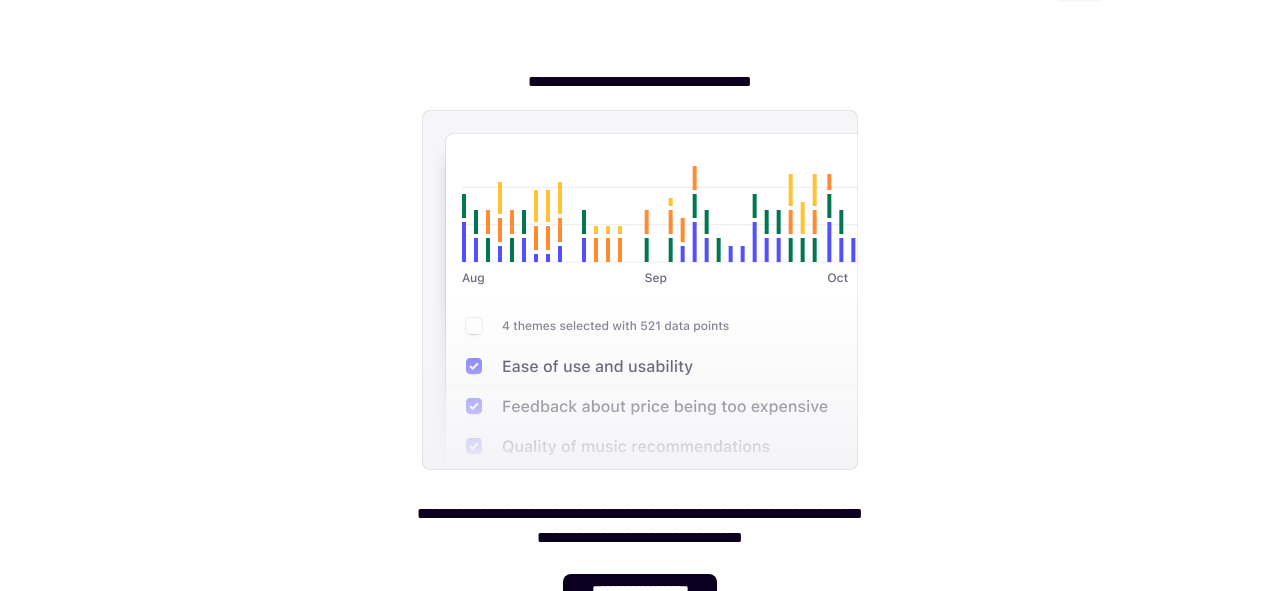 scroll, scrollTop: 0, scrollLeft: 0, axis: both 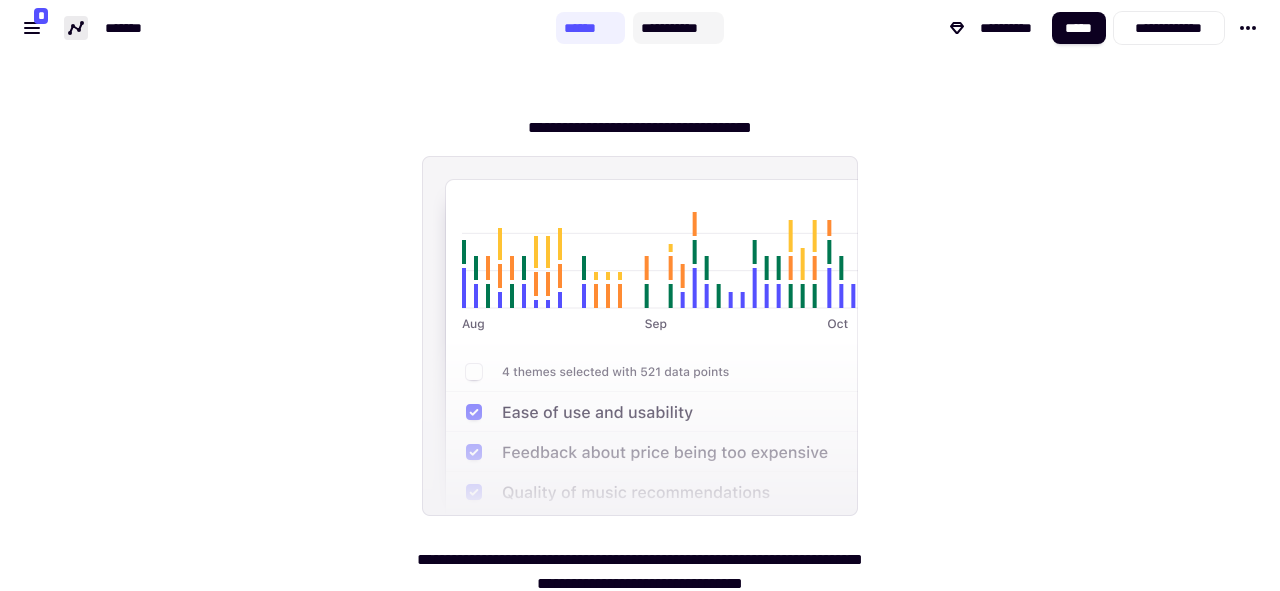click on "**********" 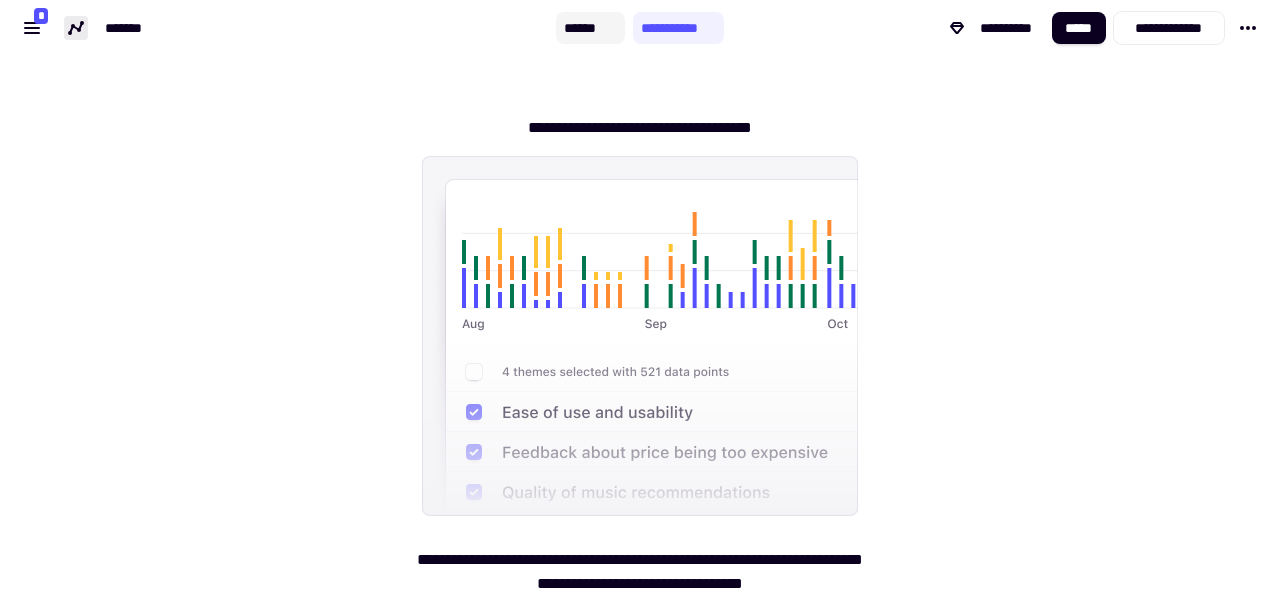 click on "******" 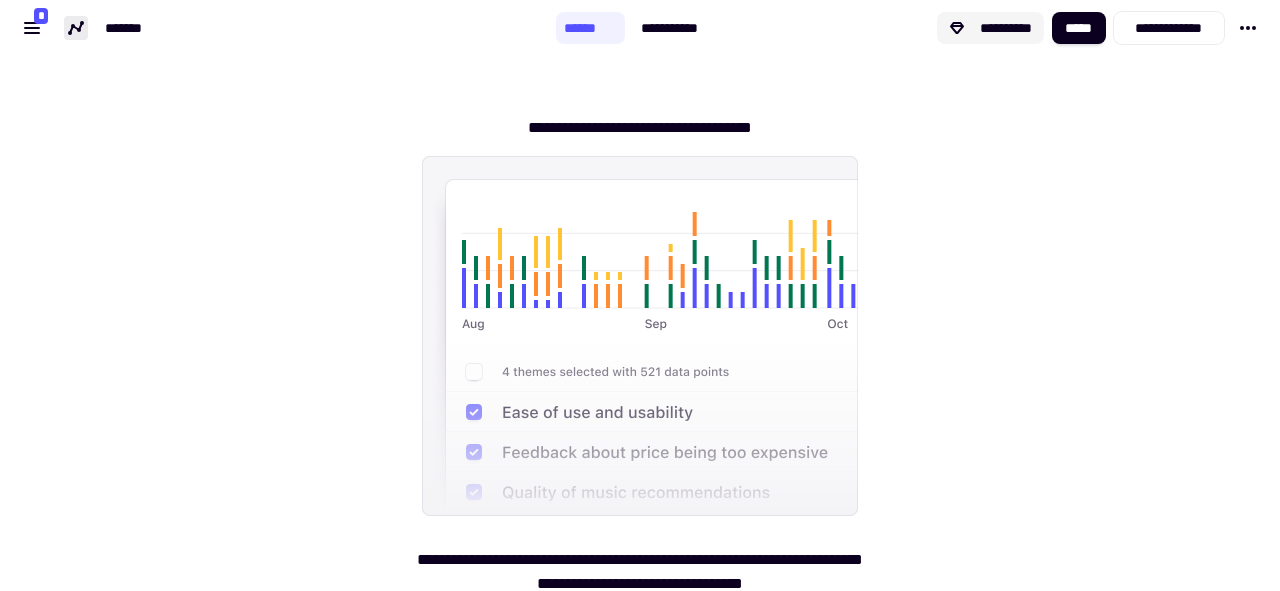click on "**********" 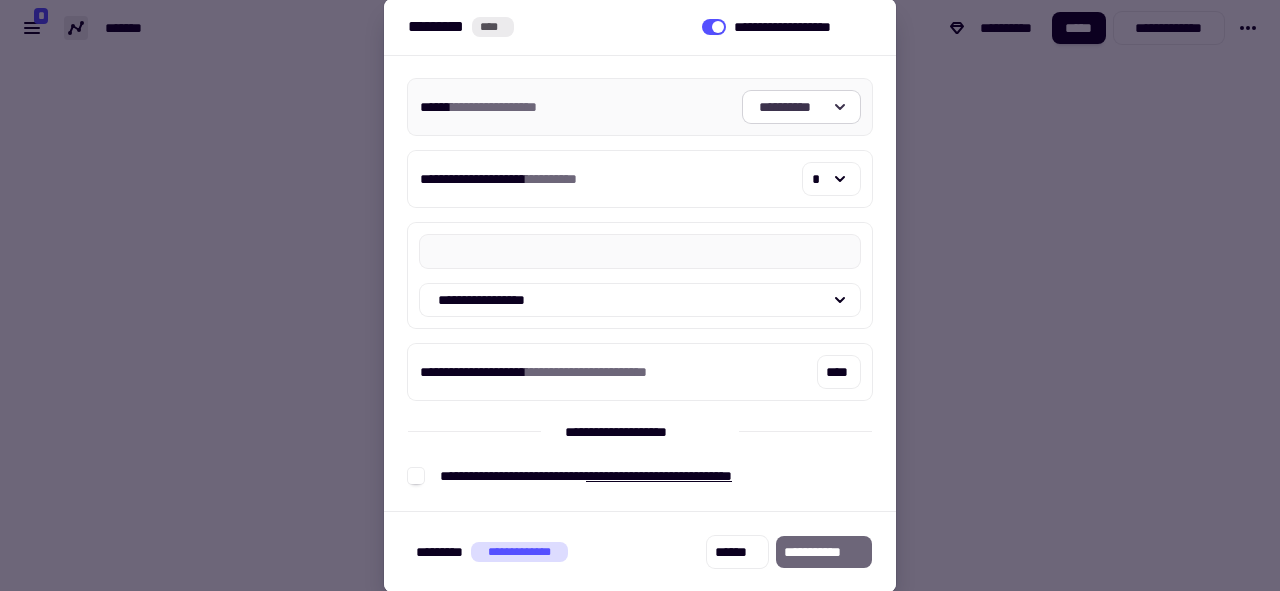 click on "**********" 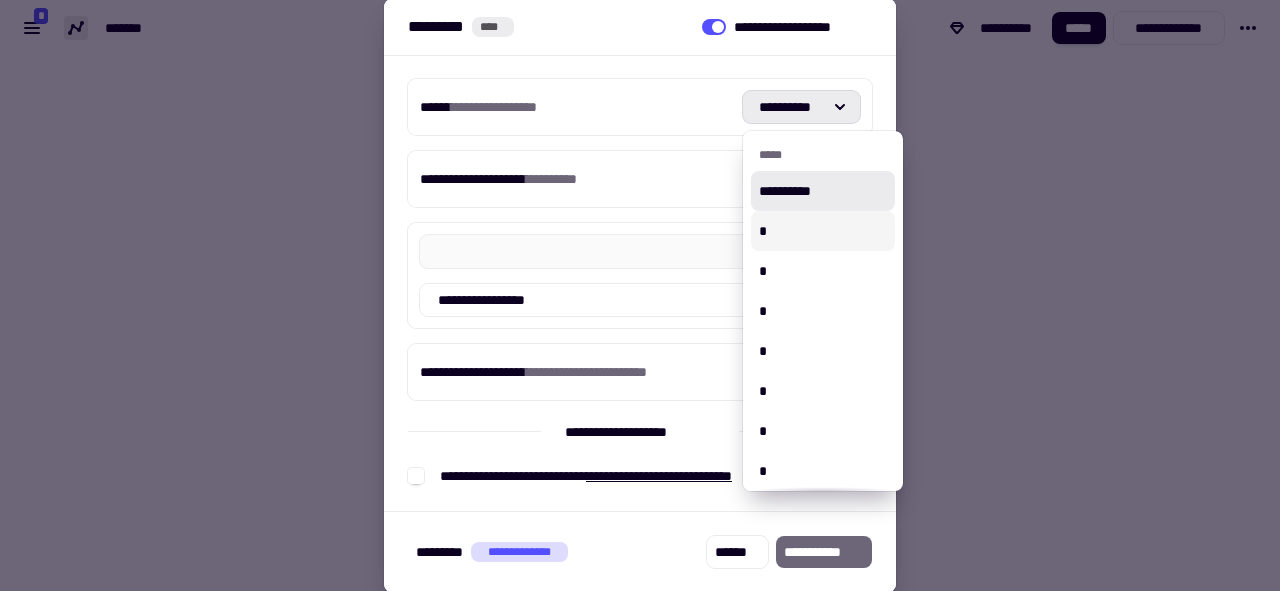 click on "*" at bounding box center [823, 231] 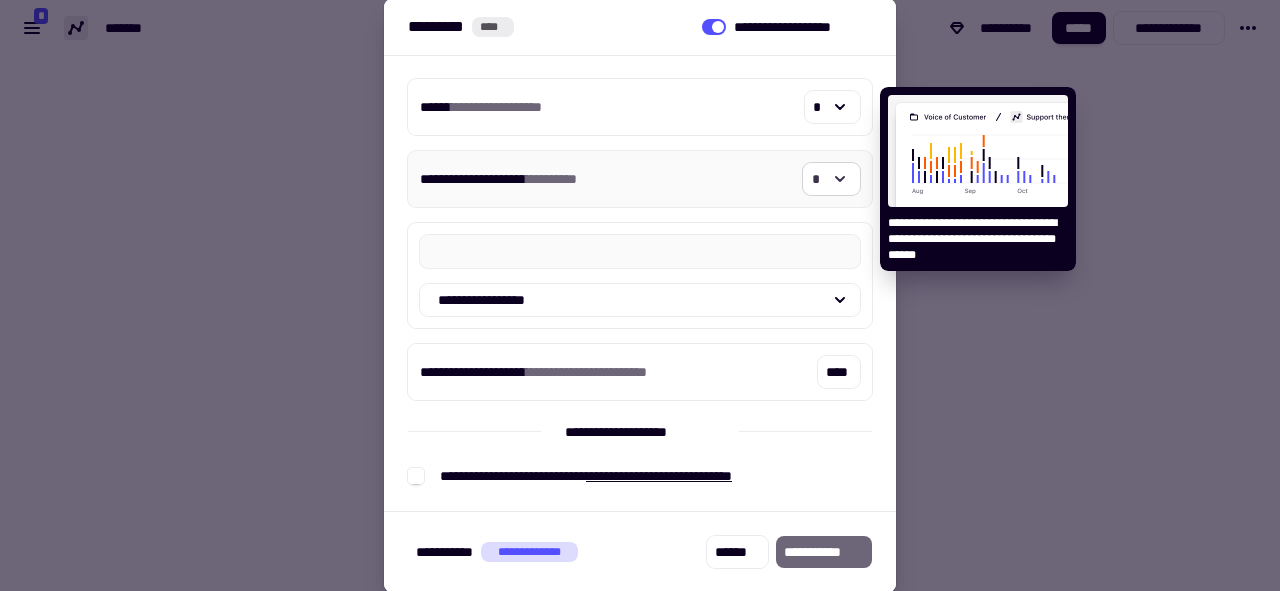 click 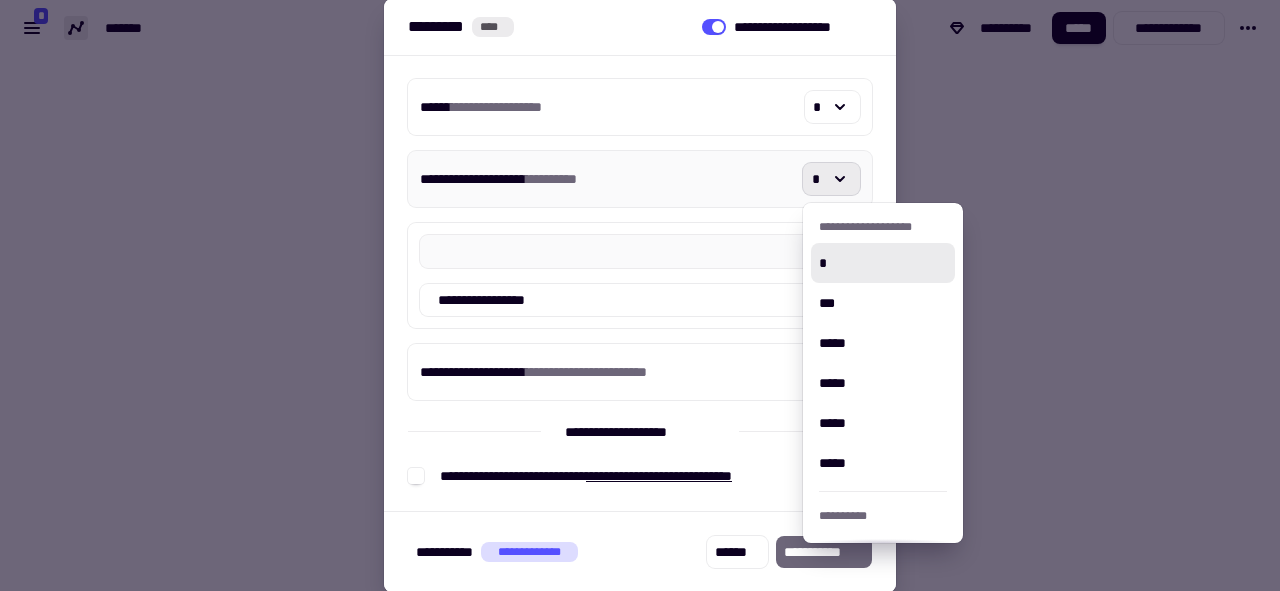 click on "[FIRST] [LAST] [NUMBER] [STREET]" at bounding box center [640, 179] 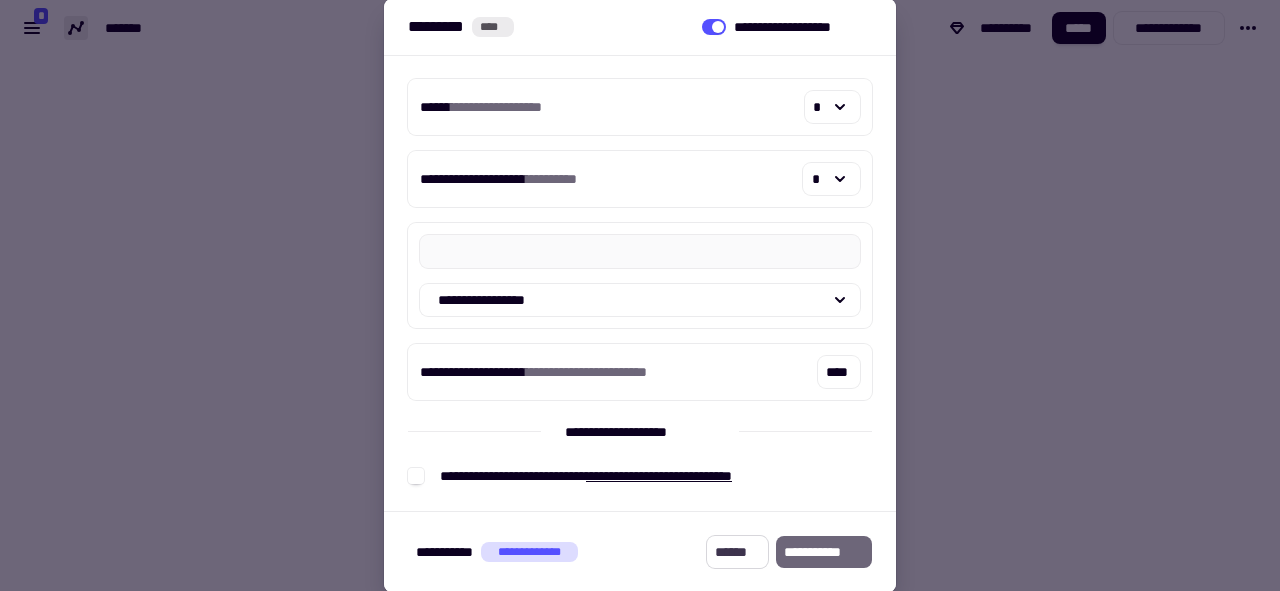 click on "******" at bounding box center (737, 552) 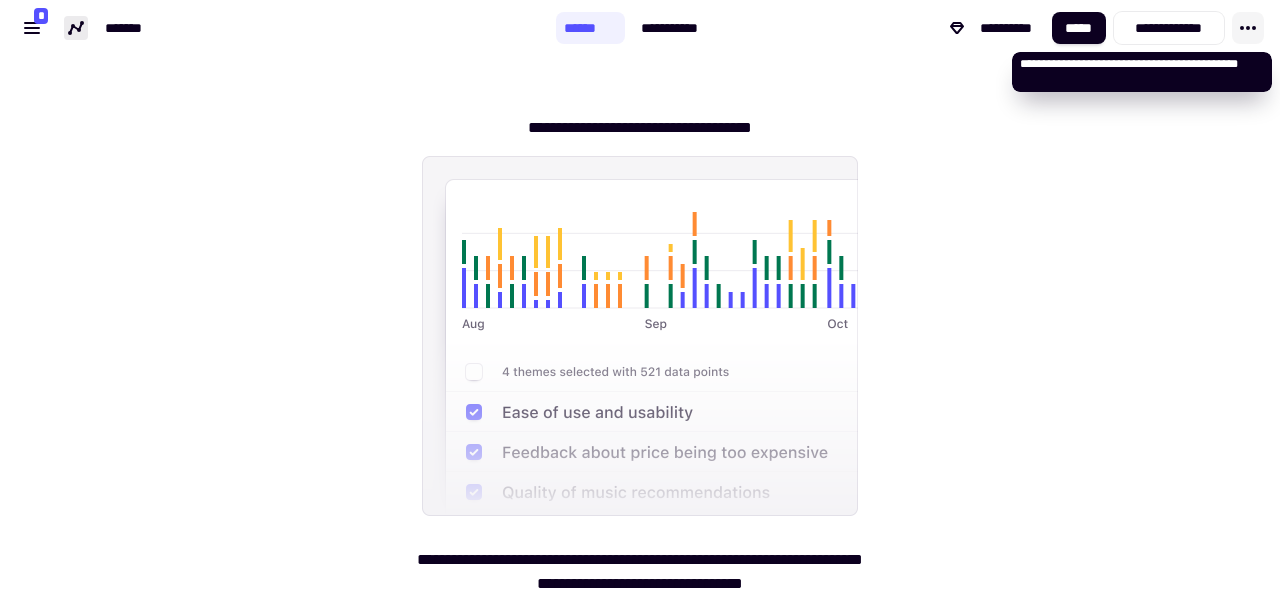 click 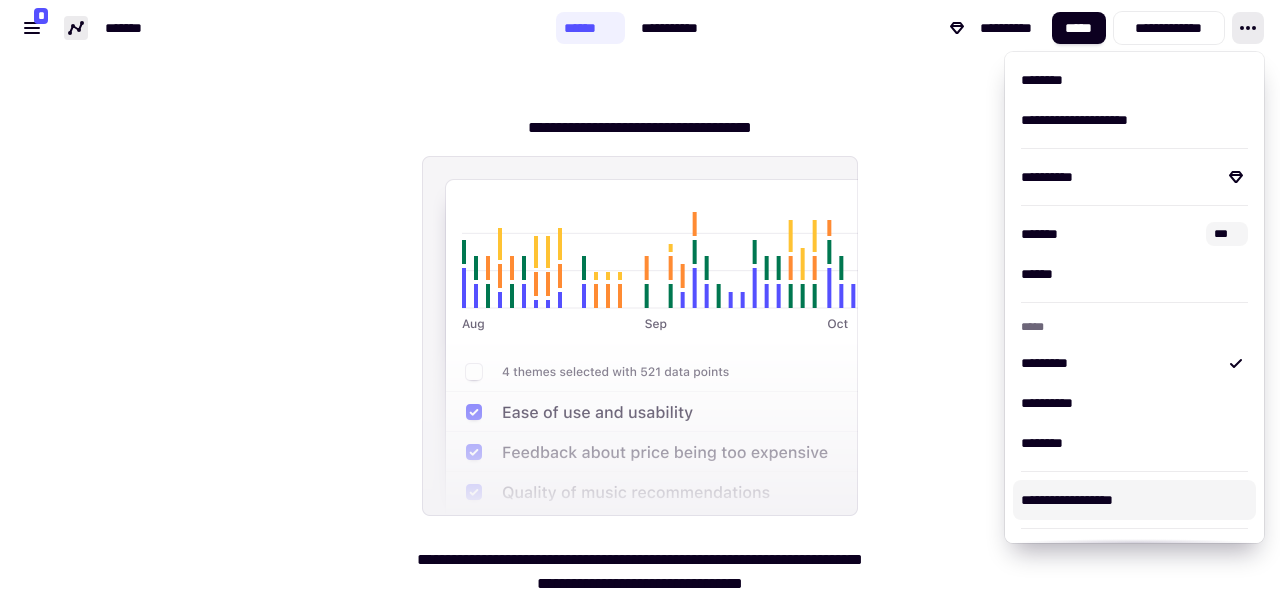 click on "[NUMBER] [STREET] [CITY] [STATE]" at bounding box center [640, 376] 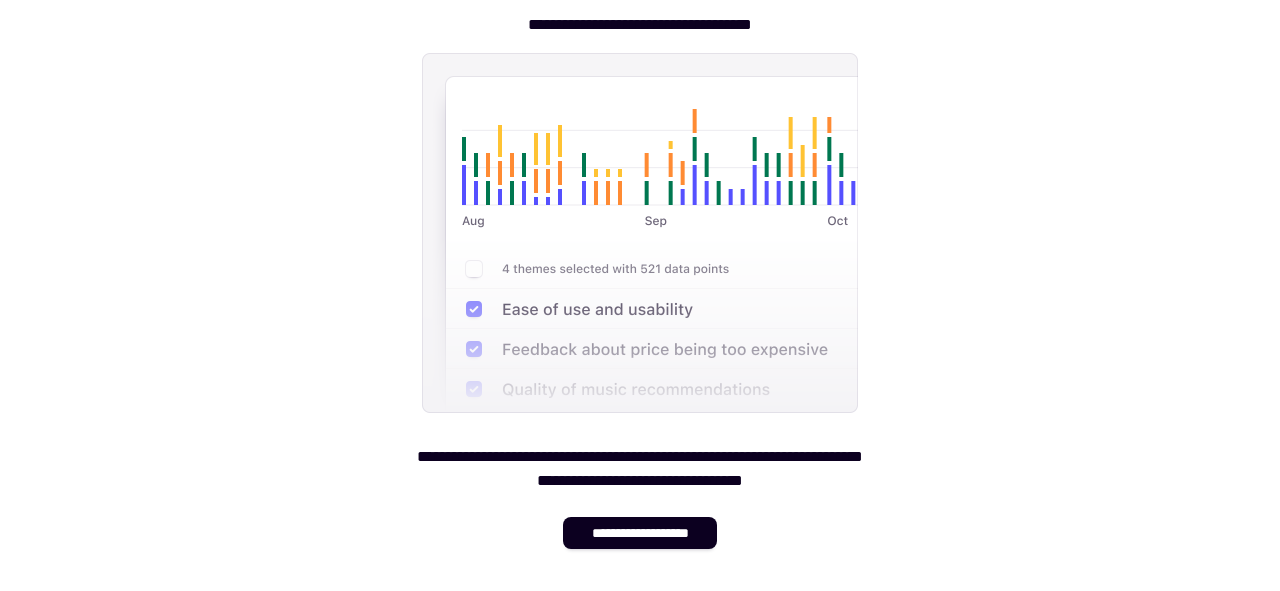 scroll, scrollTop: 99, scrollLeft: 0, axis: vertical 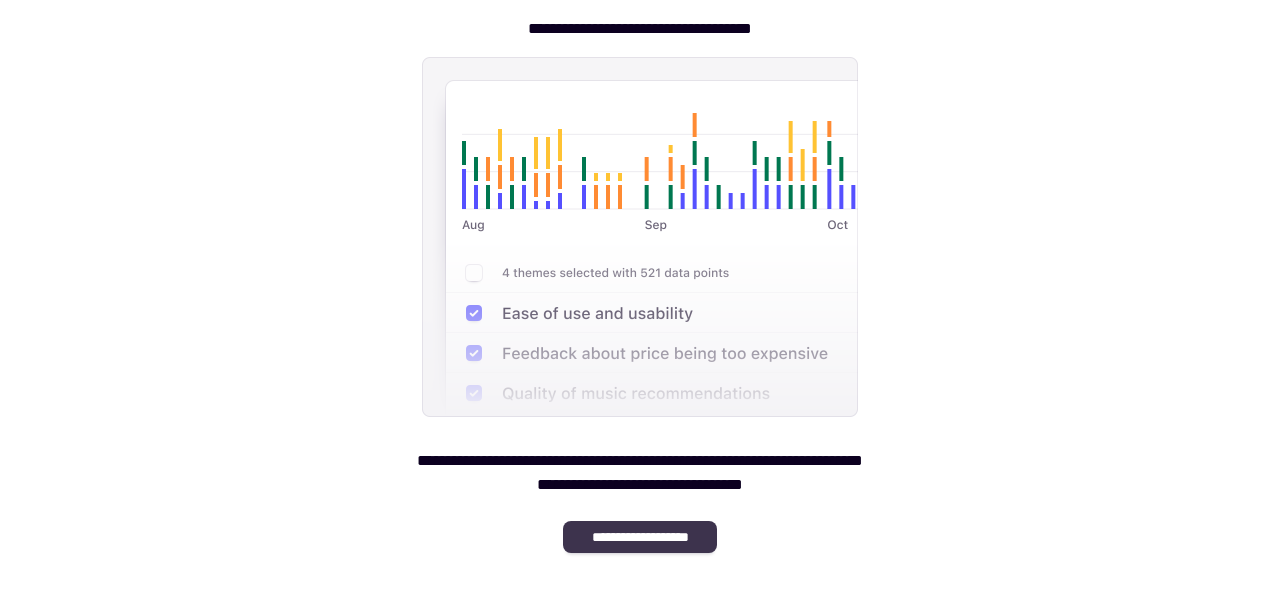 click on "**********" 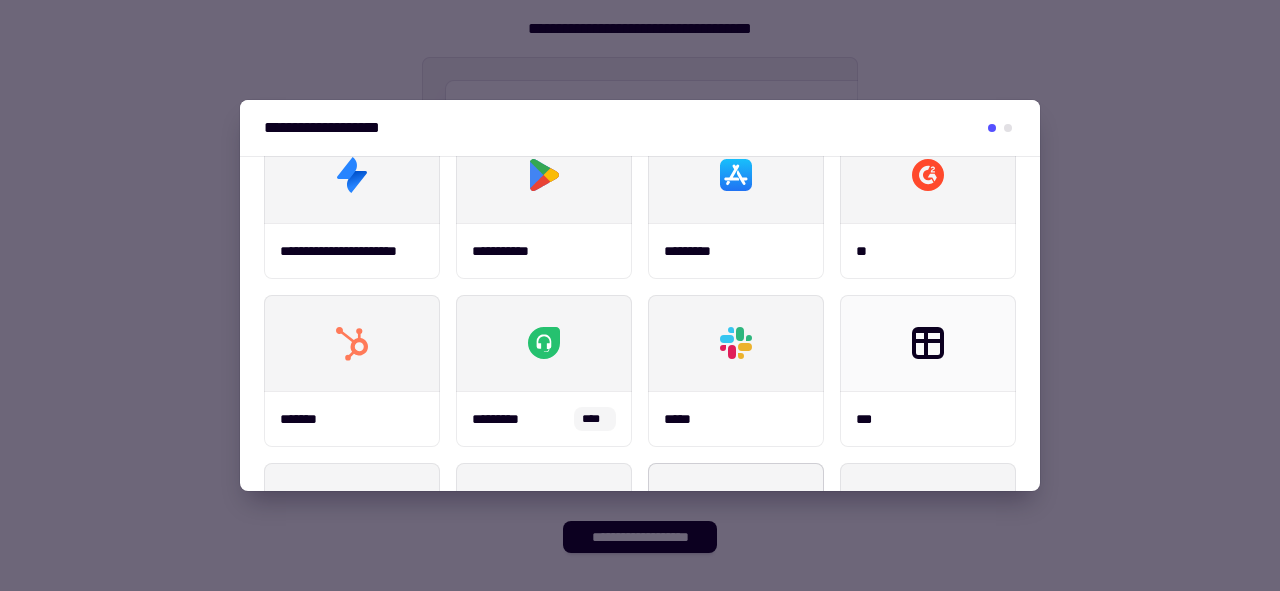 scroll, scrollTop: 0, scrollLeft: 0, axis: both 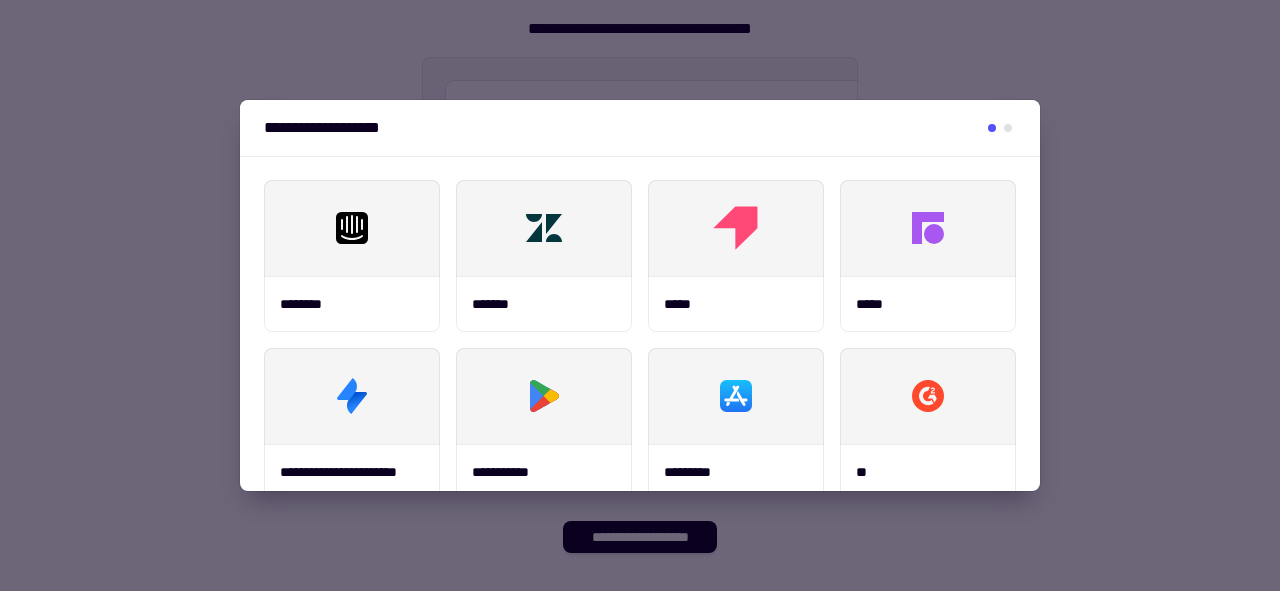 click at bounding box center (640, 295) 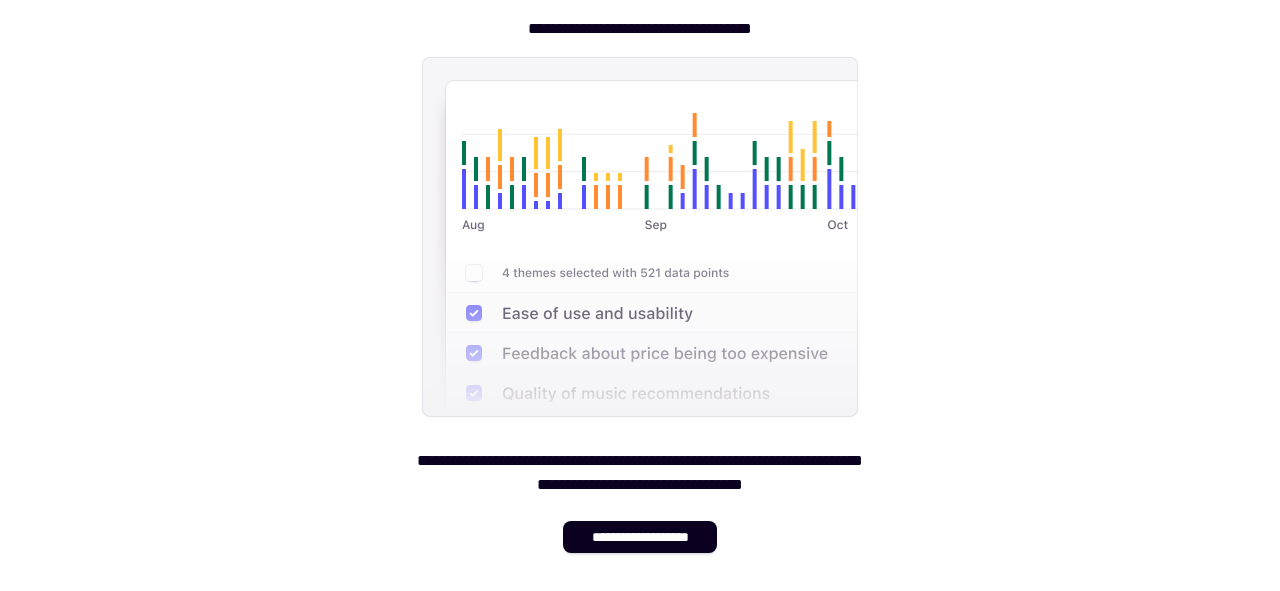 scroll, scrollTop: 0, scrollLeft: 0, axis: both 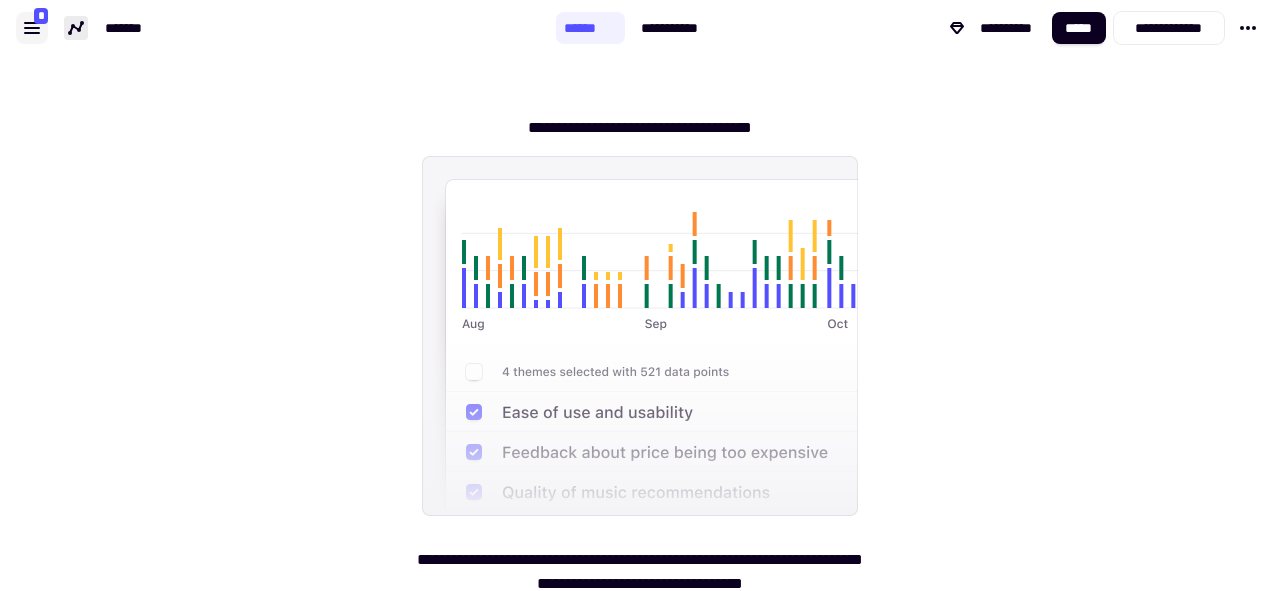 click 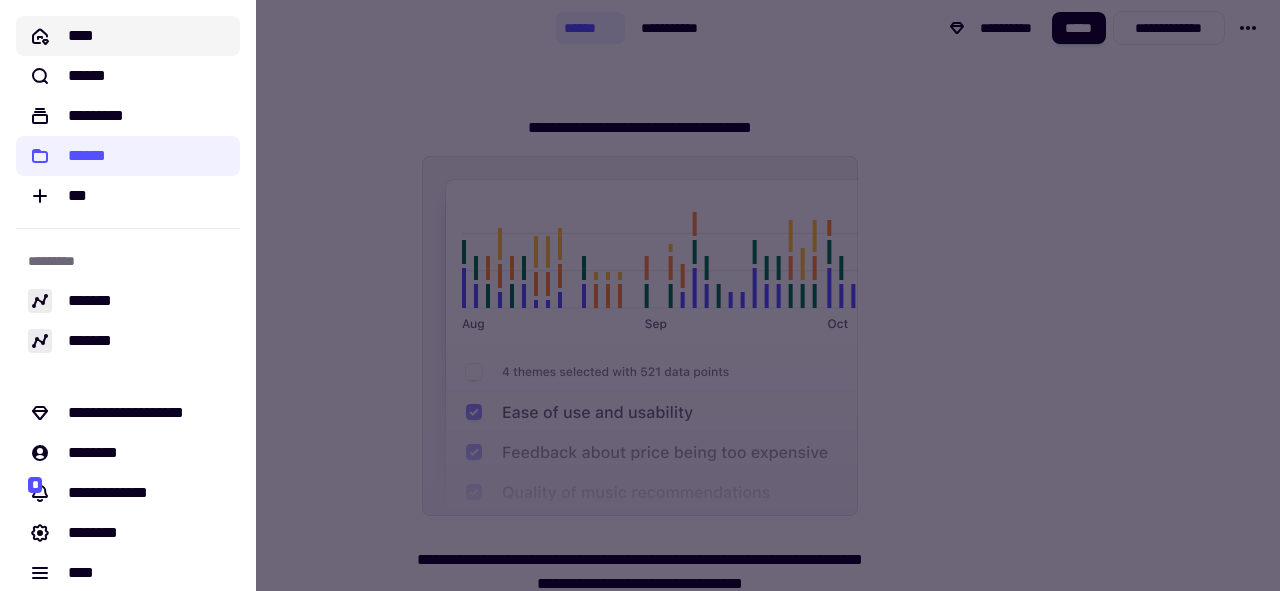 click on "****" 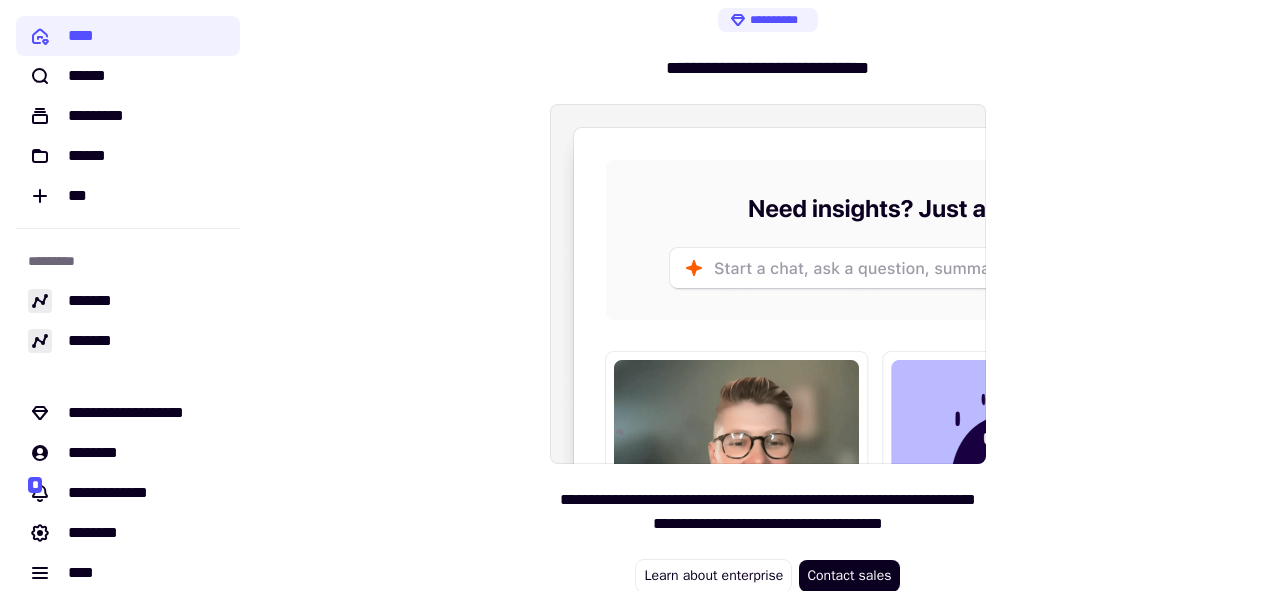 scroll, scrollTop: 25, scrollLeft: 0, axis: vertical 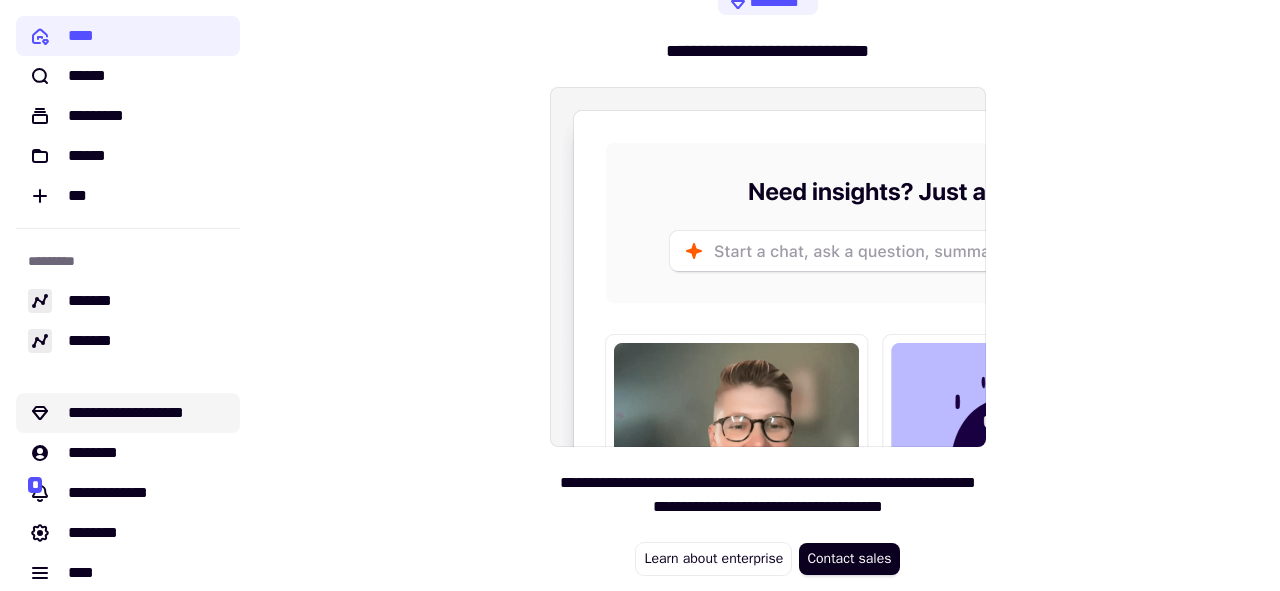 click on "**********" 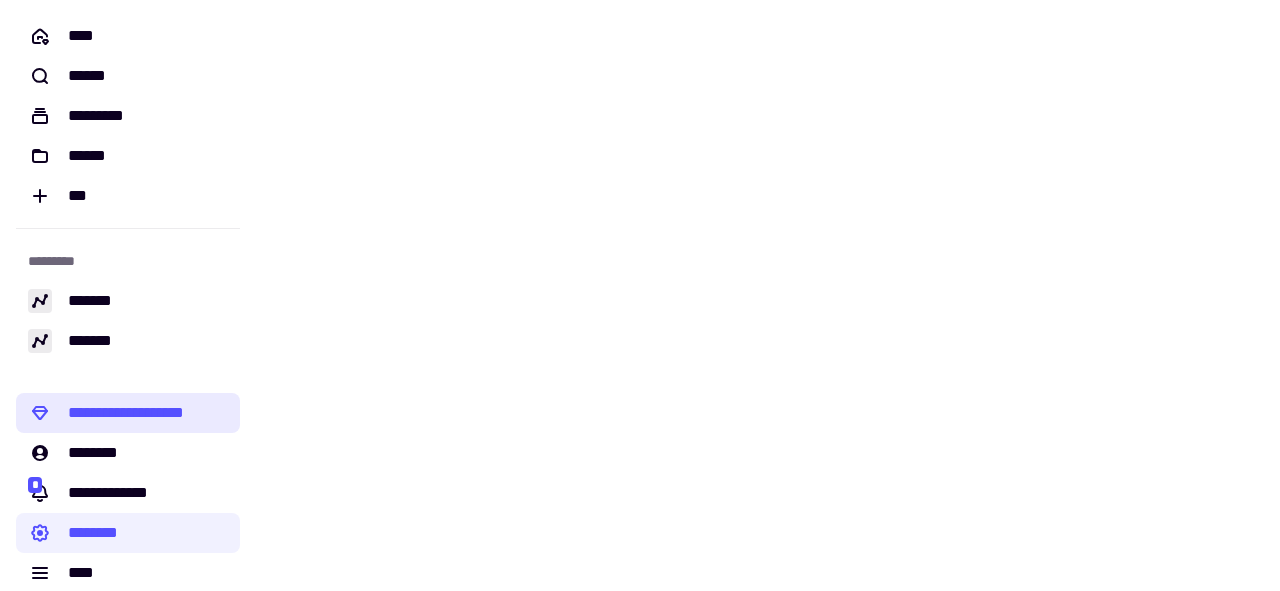 scroll, scrollTop: 0, scrollLeft: 0, axis: both 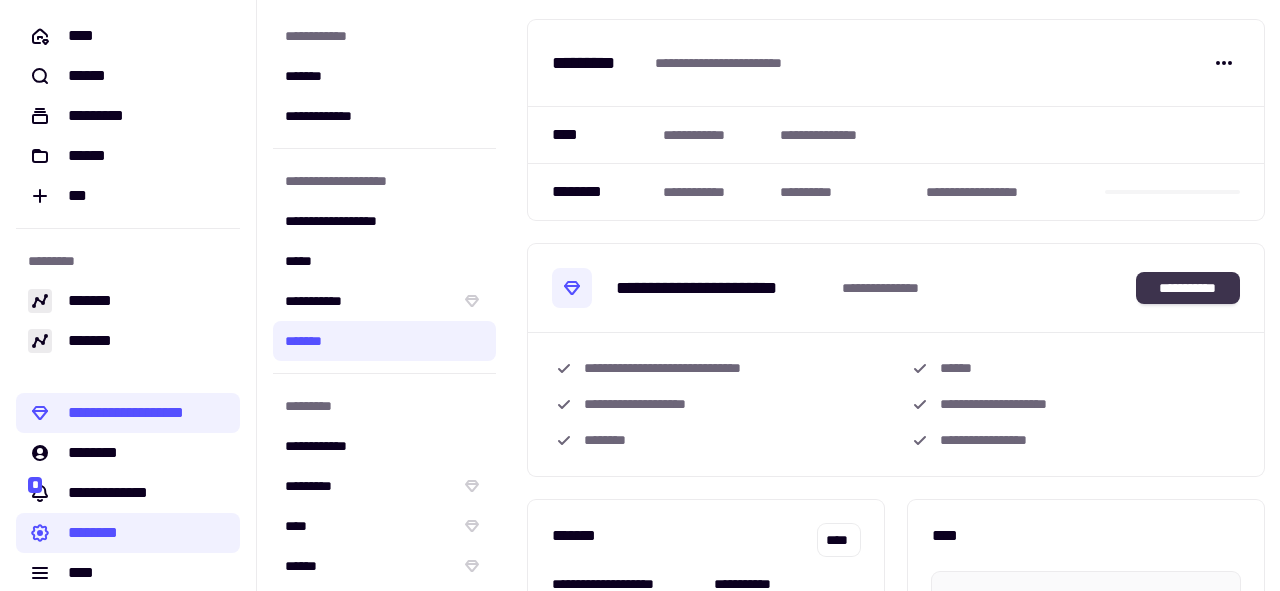 click on "**********" 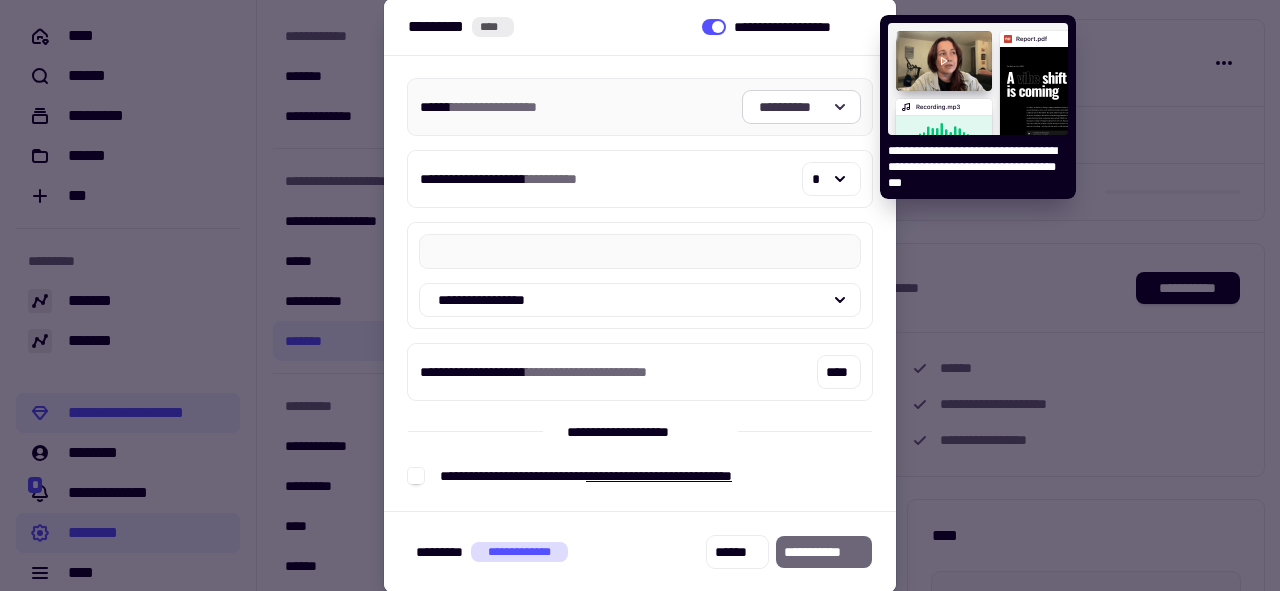 click on "**********" 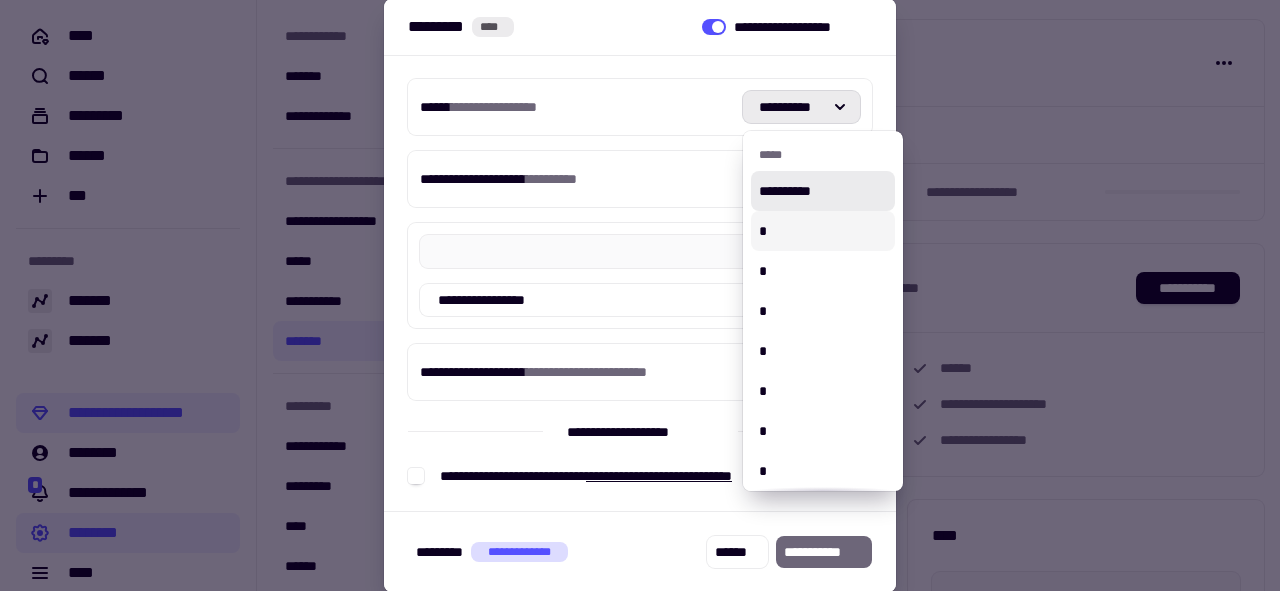 click on "*" at bounding box center [823, 231] 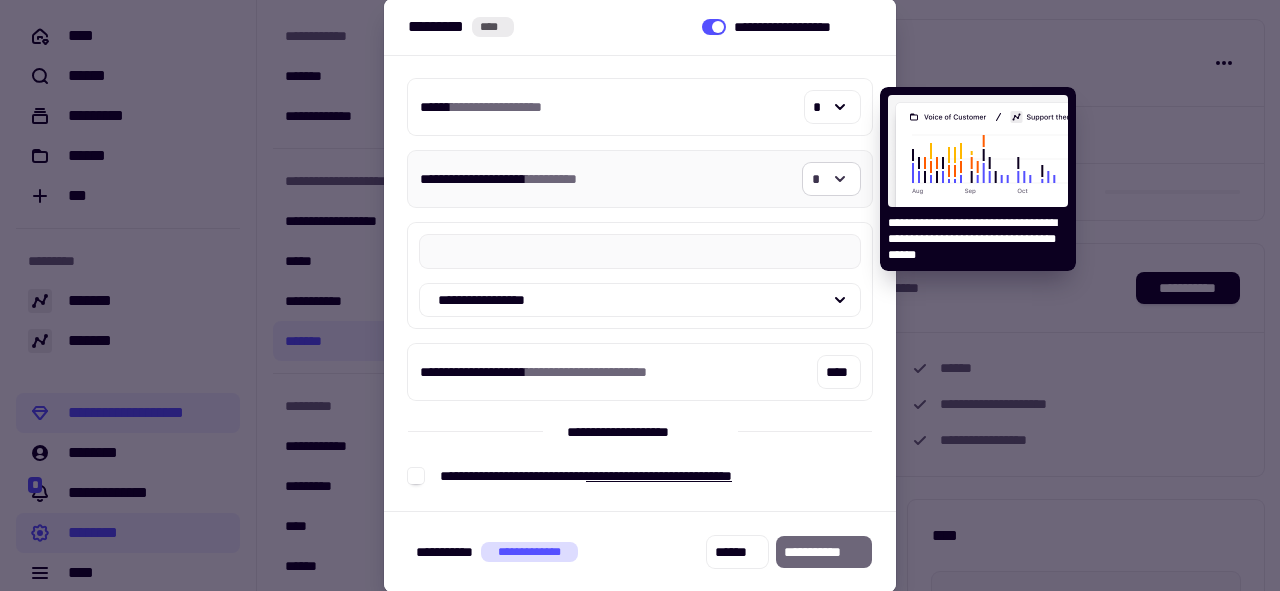 click 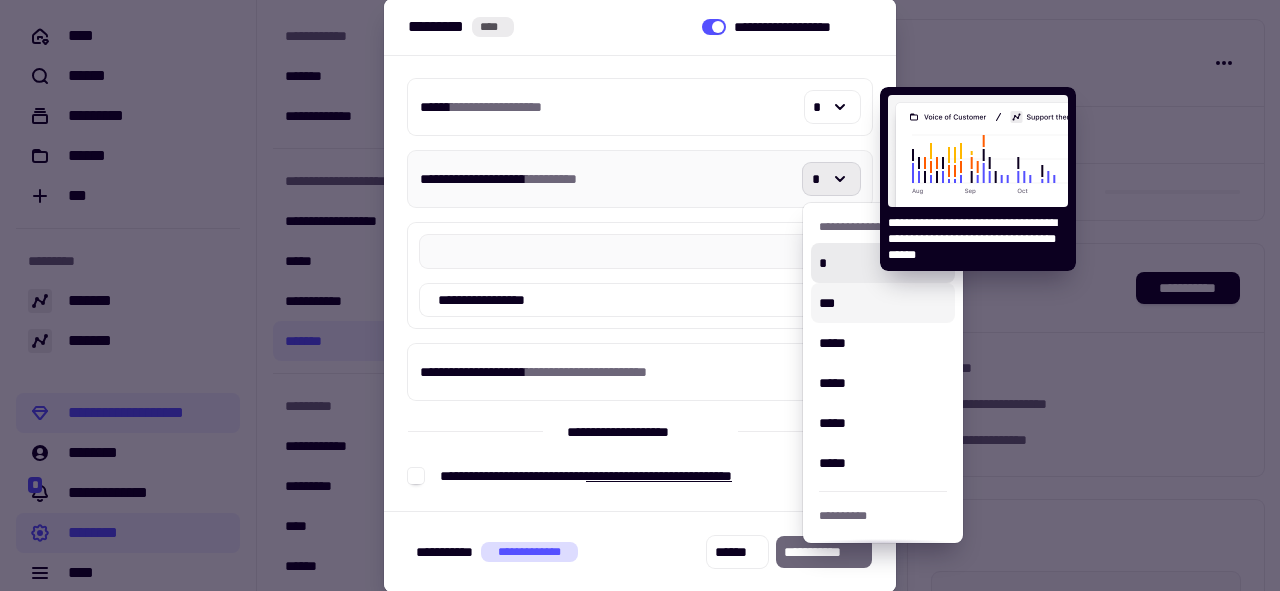 click on "[FIRST] [LAST] [NUMBER] [STREET]" at bounding box center [640, 179] 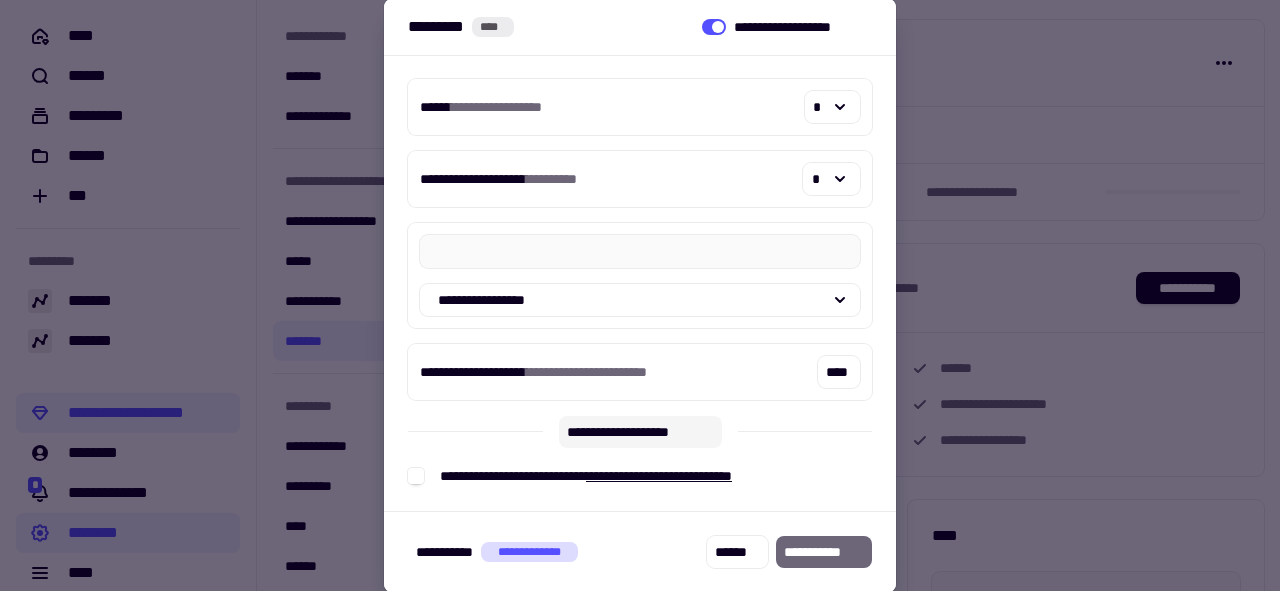 click on "**********" at bounding box center [640, 432] 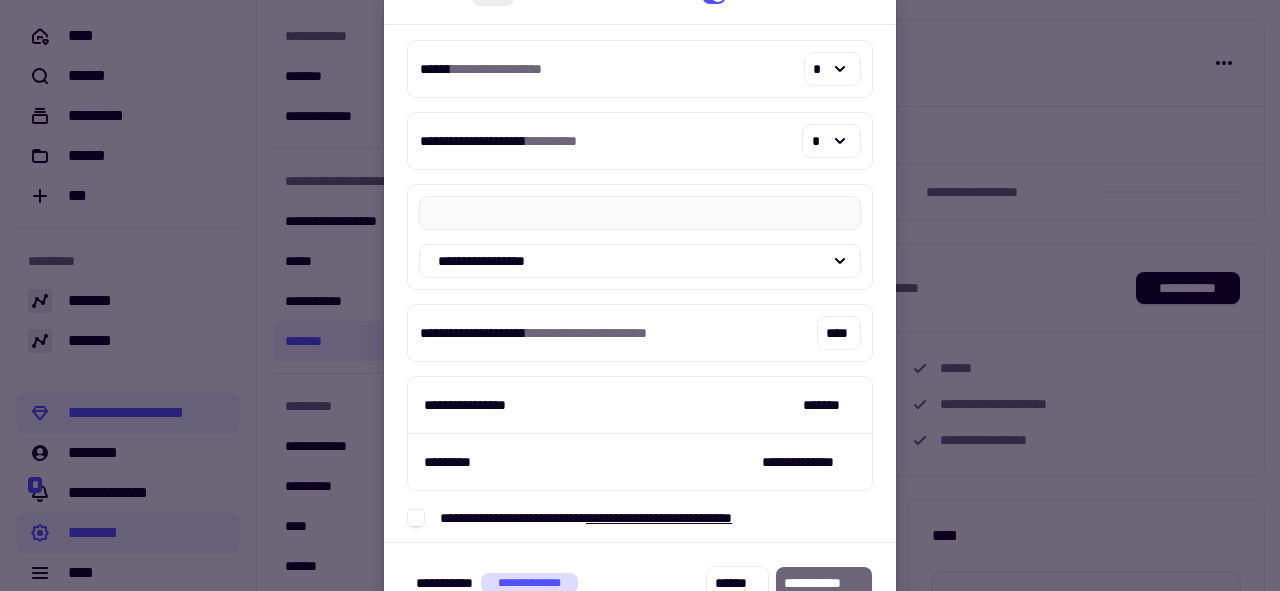 scroll, scrollTop: 0, scrollLeft: 0, axis: both 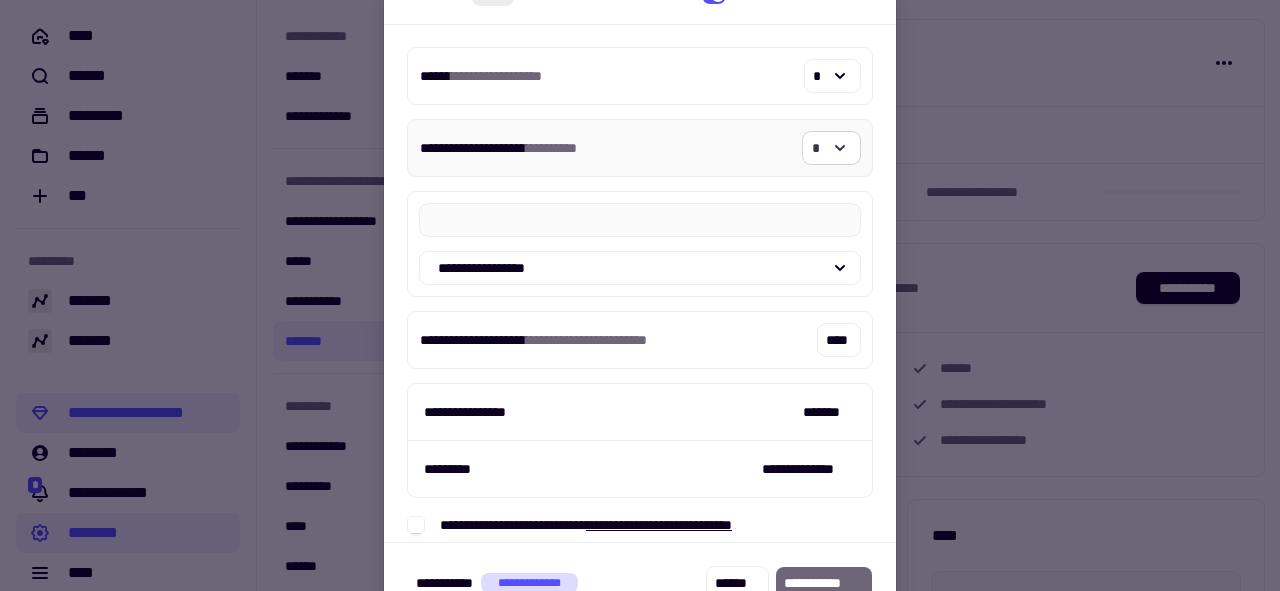 click 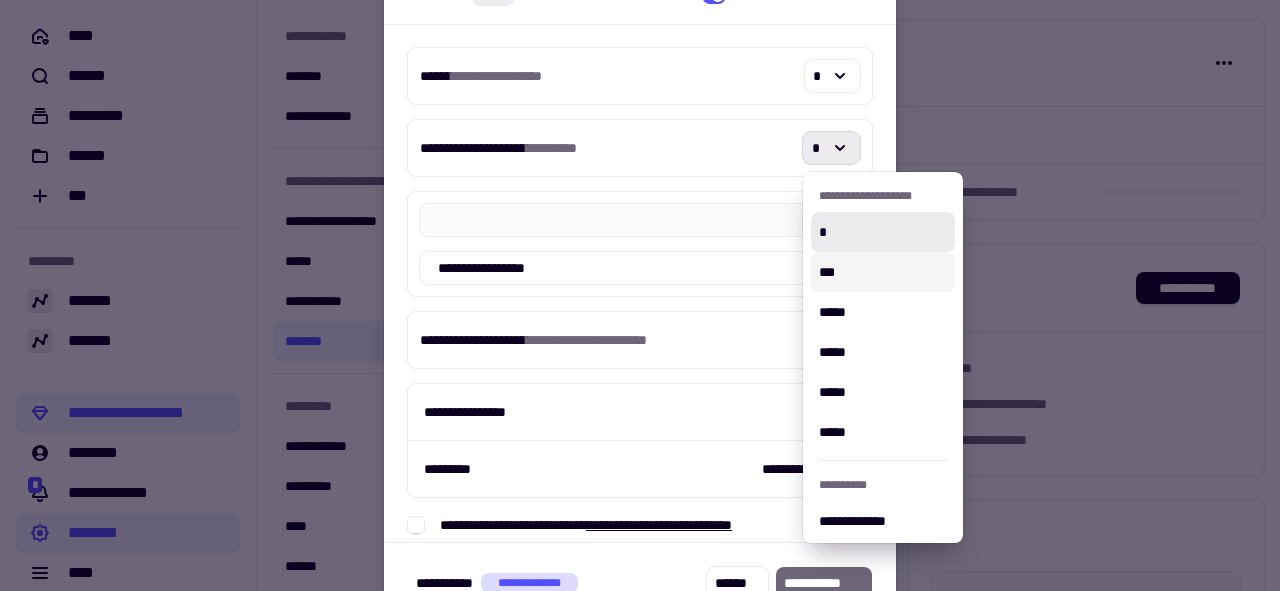 click on "***" at bounding box center (883, 272) 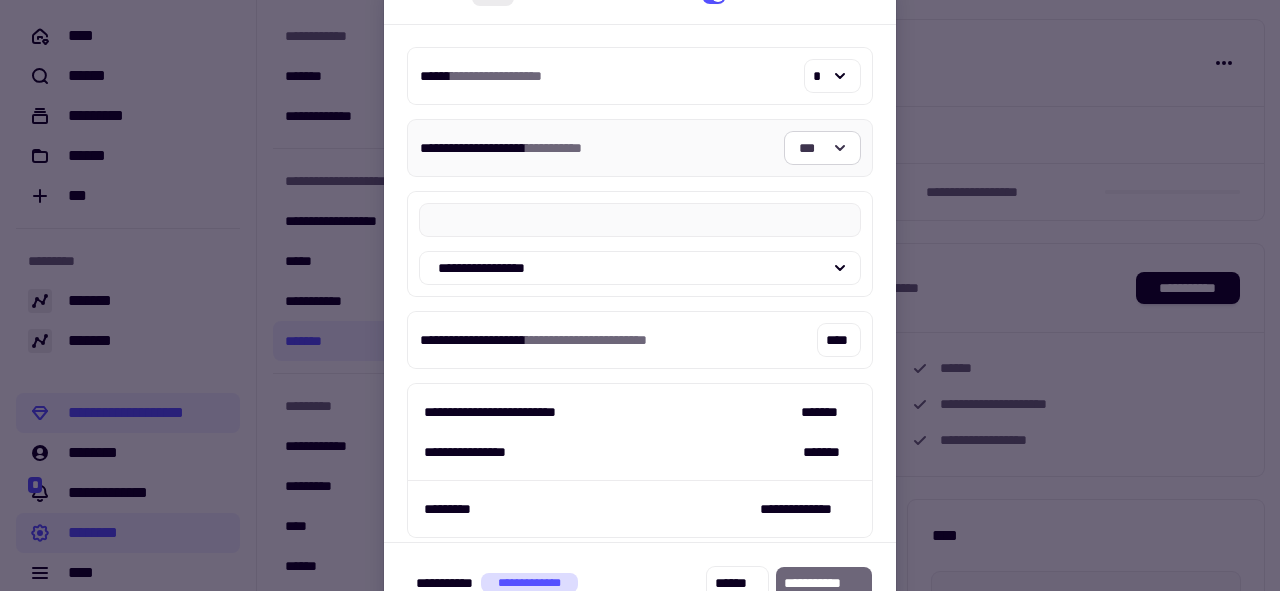 click 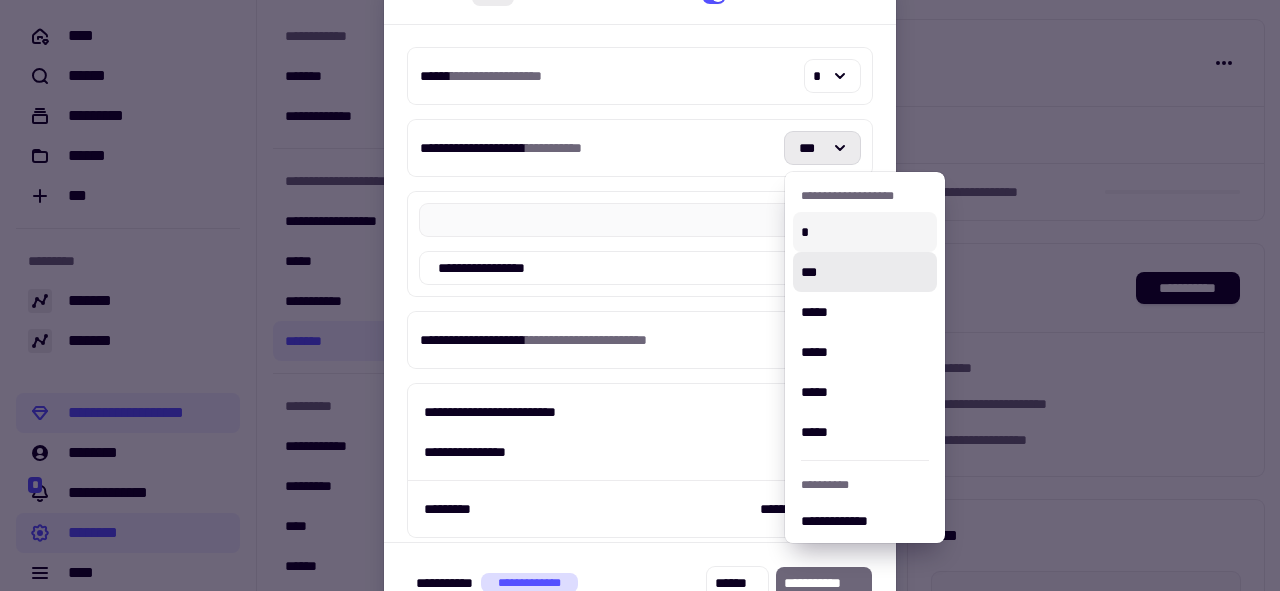 click on "*" at bounding box center [865, 232] 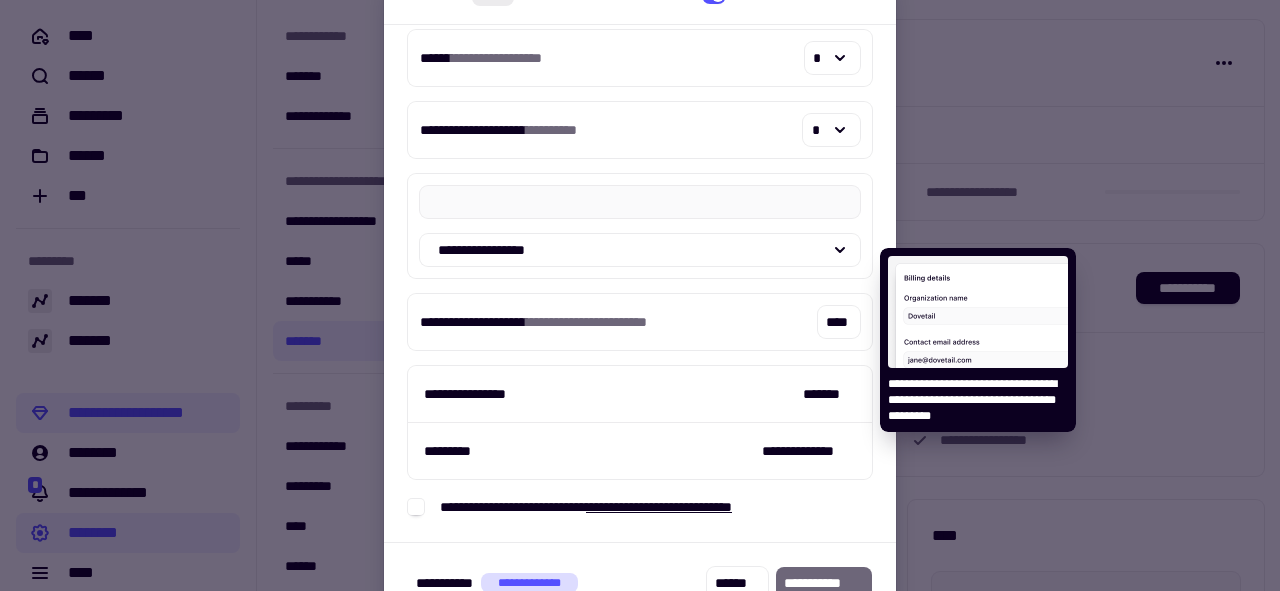 scroll, scrollTop: 0, scrollLeft: 0, axis: both 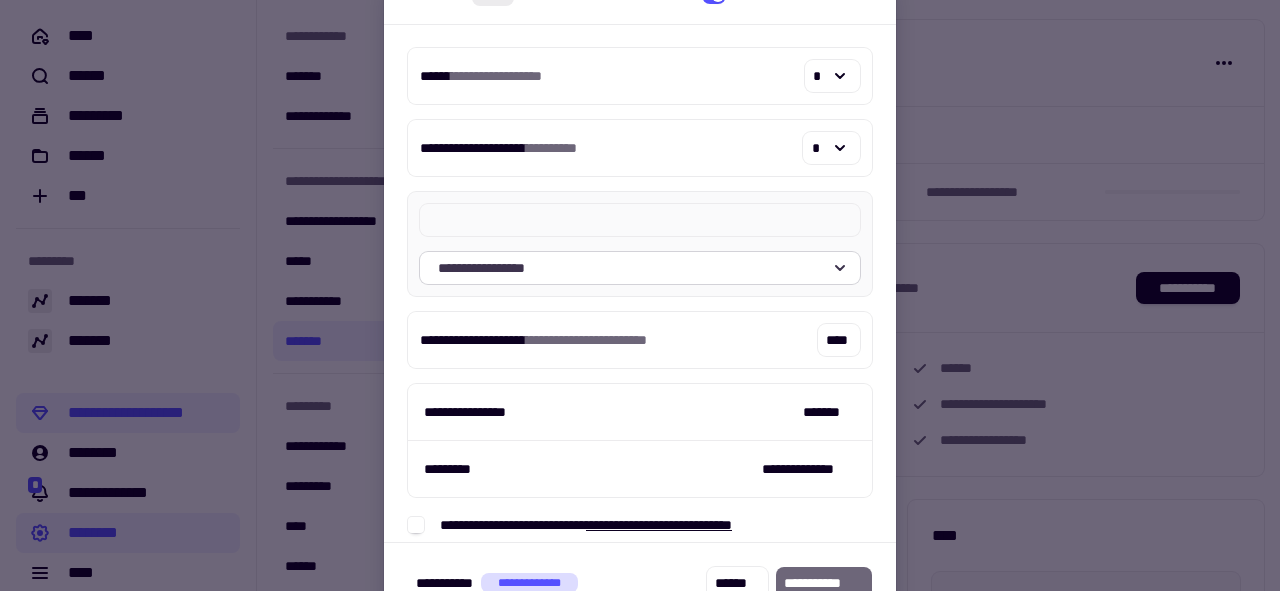 click on "**********" 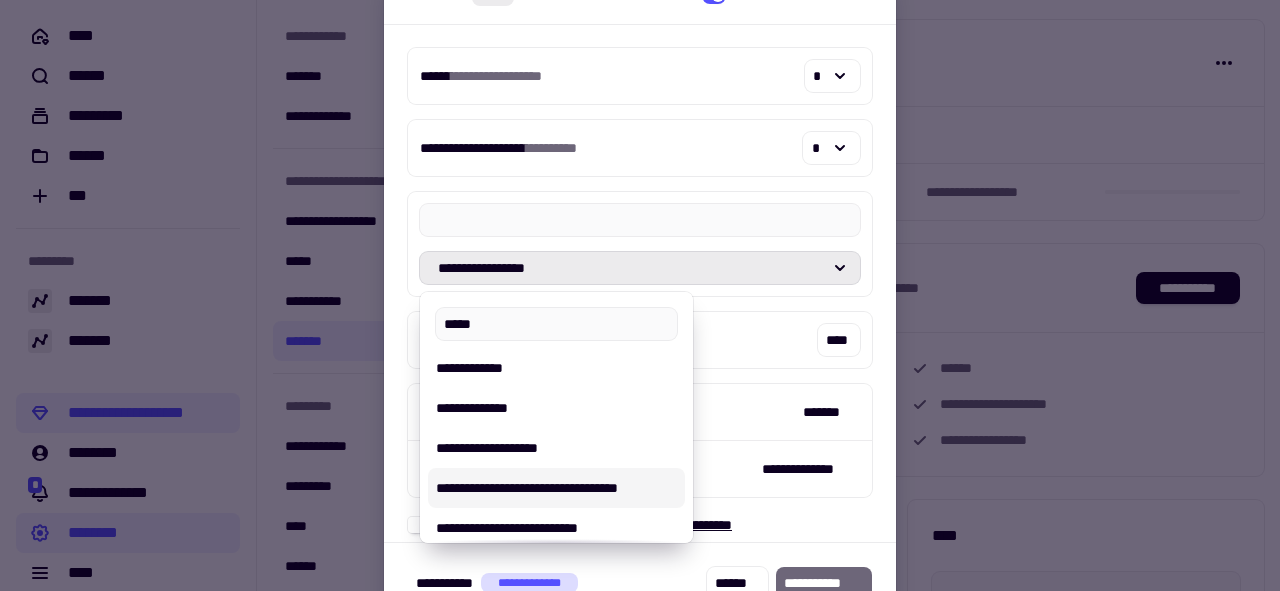 type on "******" 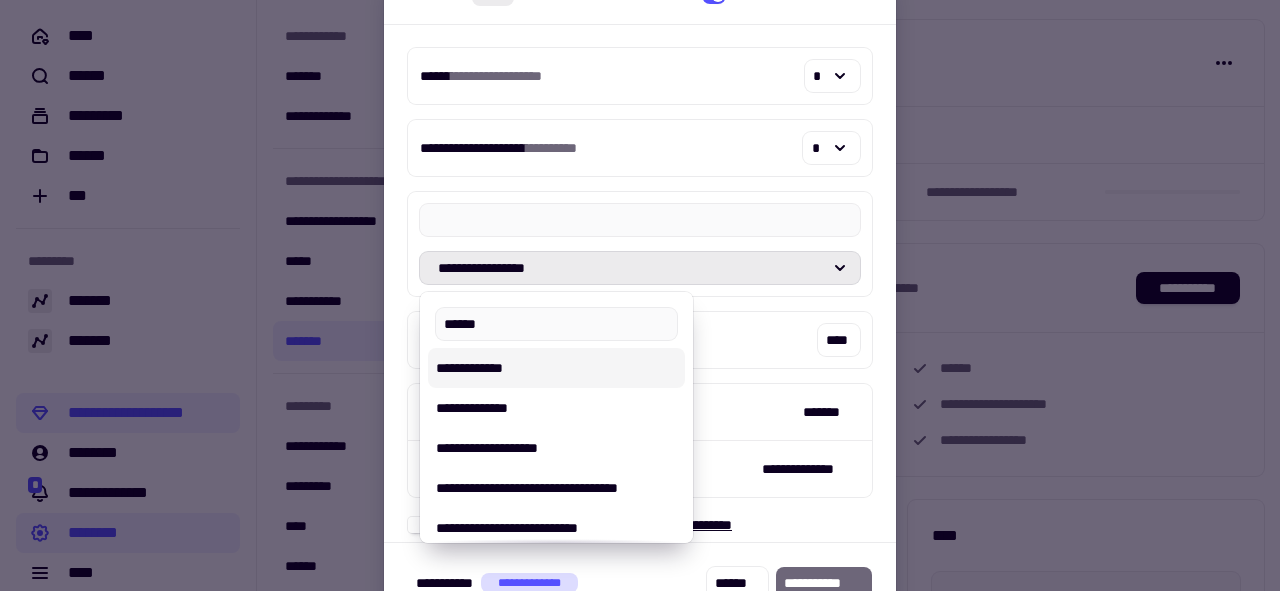 click on "**********" at bounding box center [556, 368] 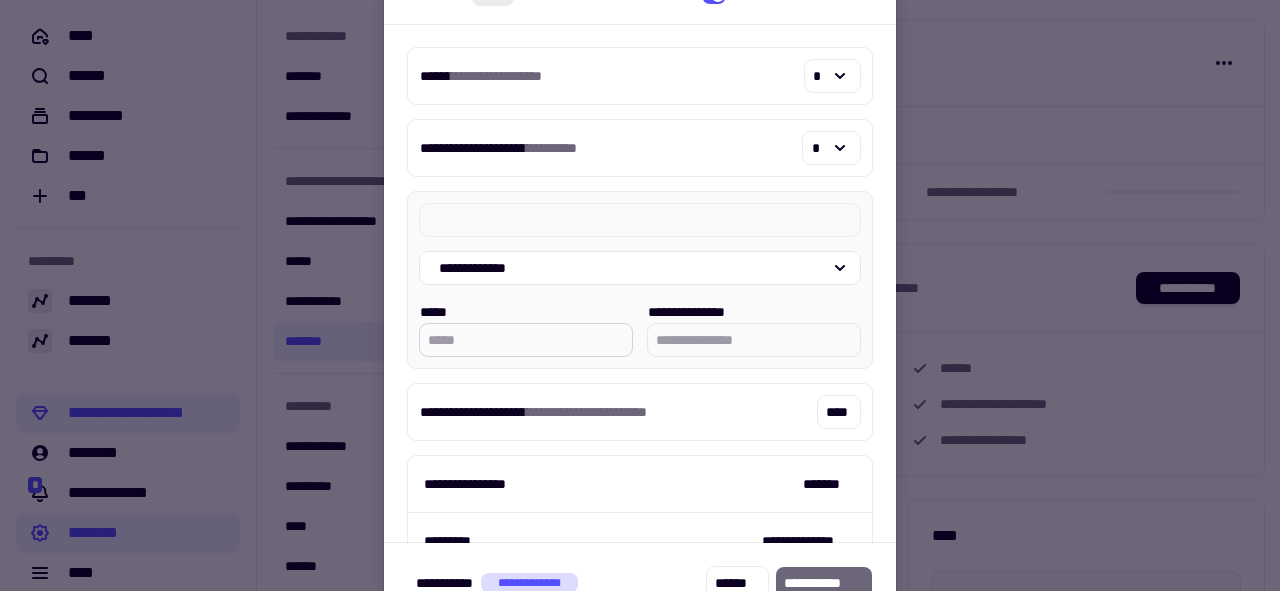 click on "*****" at bounding box center (526, 340) 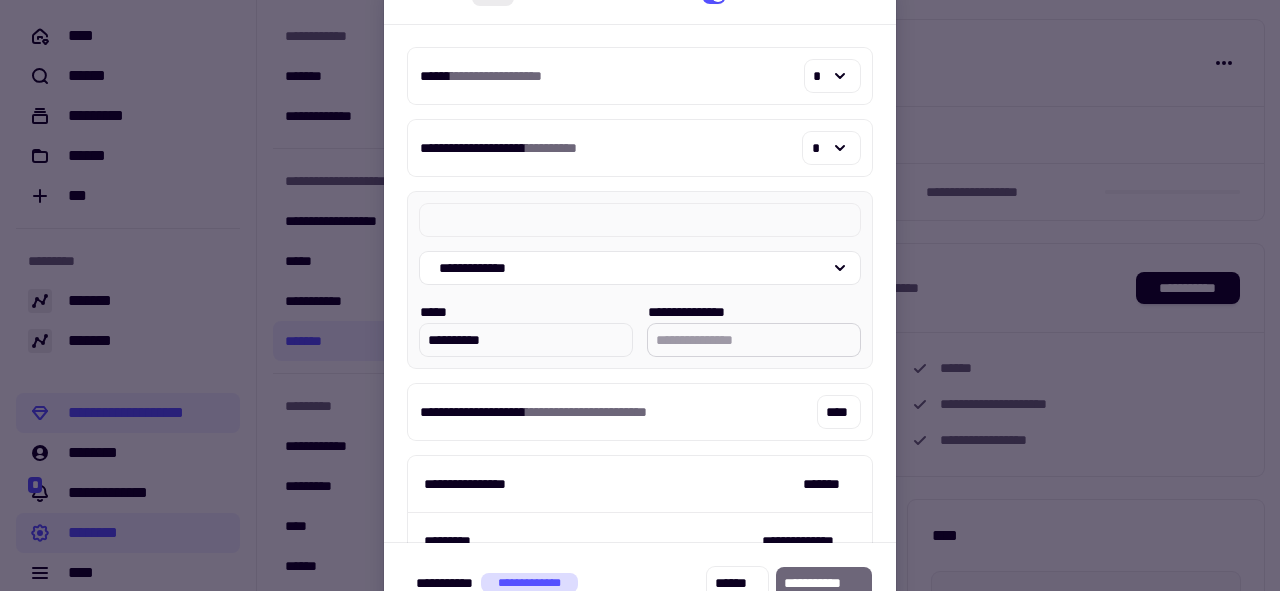 type on "**********" 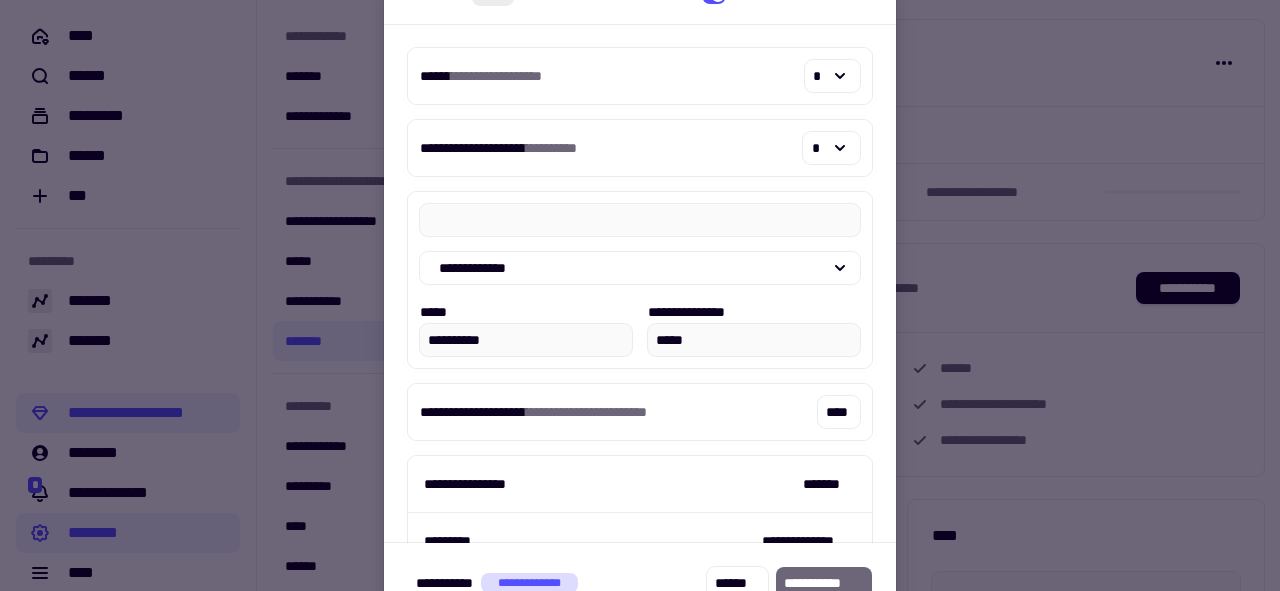 type on "*****" 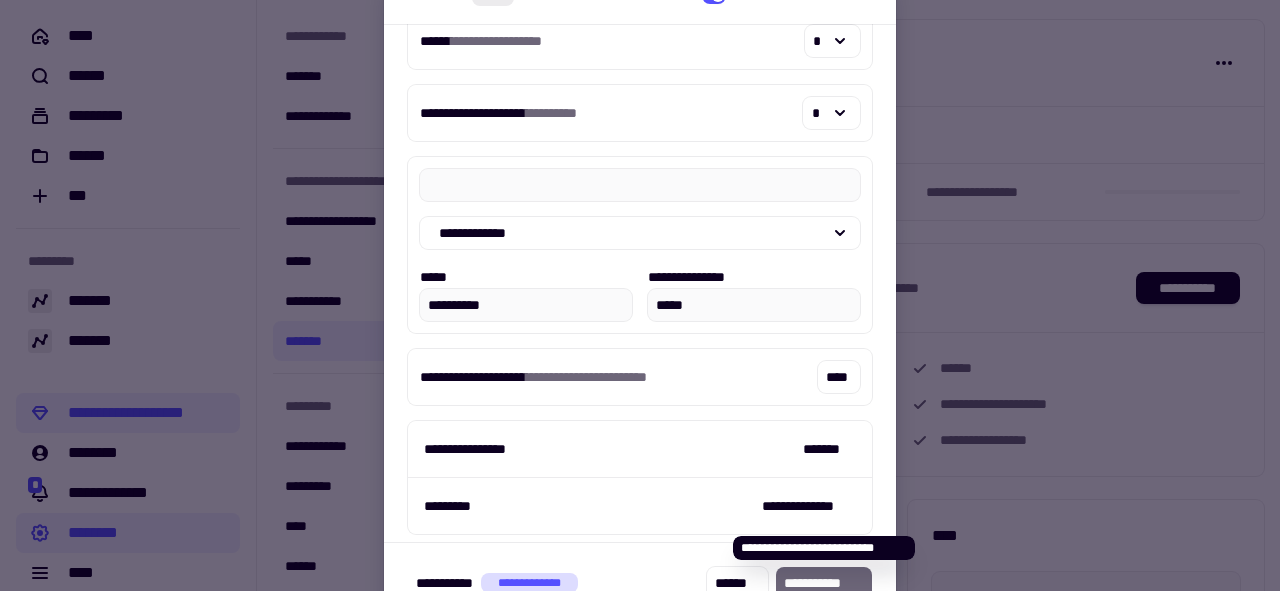 click on "**********" at bounding box center [824, 584] 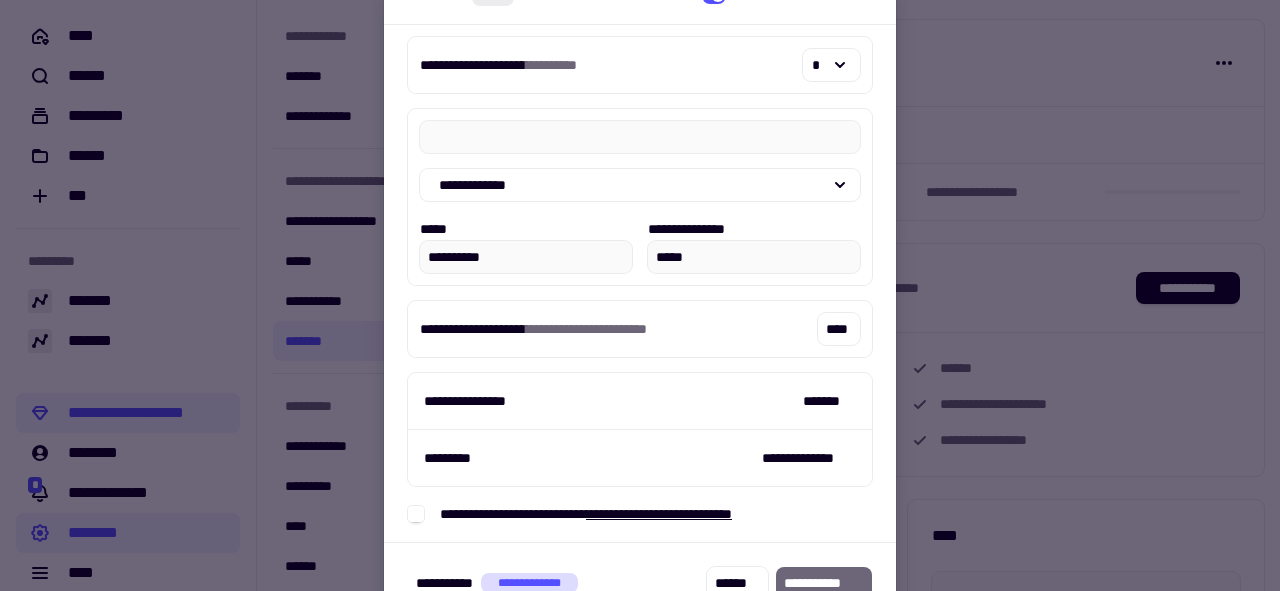 scroll, scrollTop: 90, scrollLeft: 0, axis: vertical 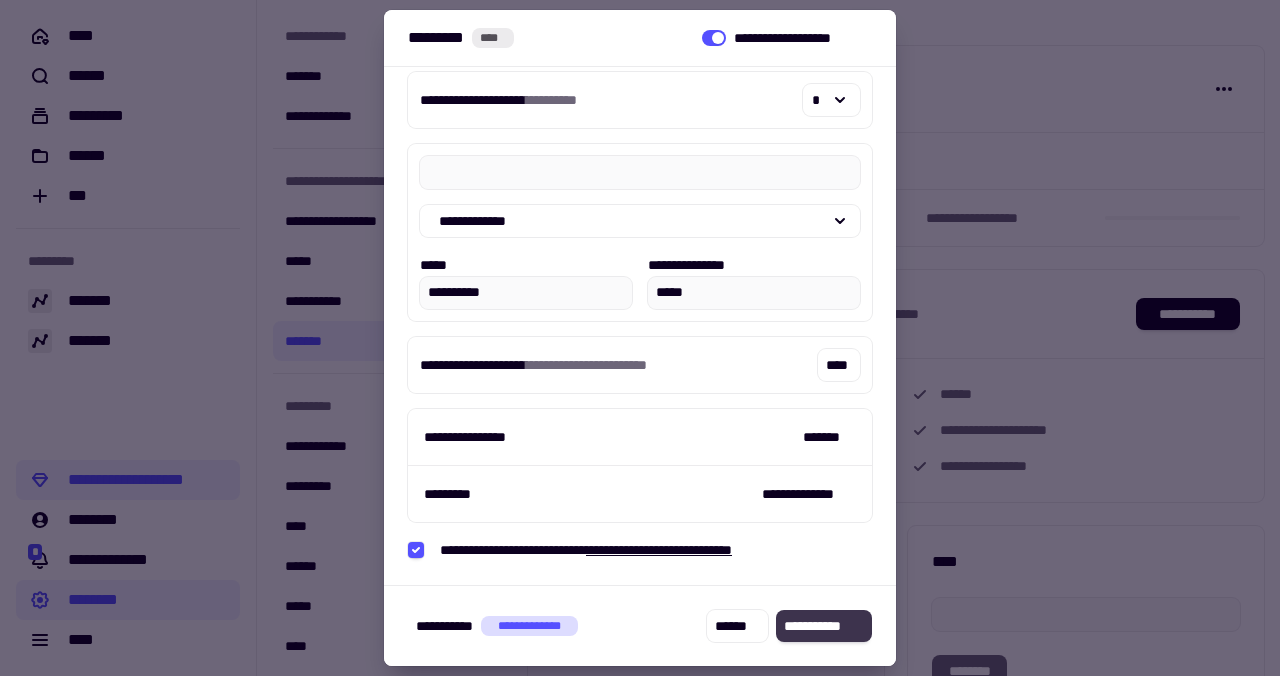click on "**********" at bounding box center (824, 626) 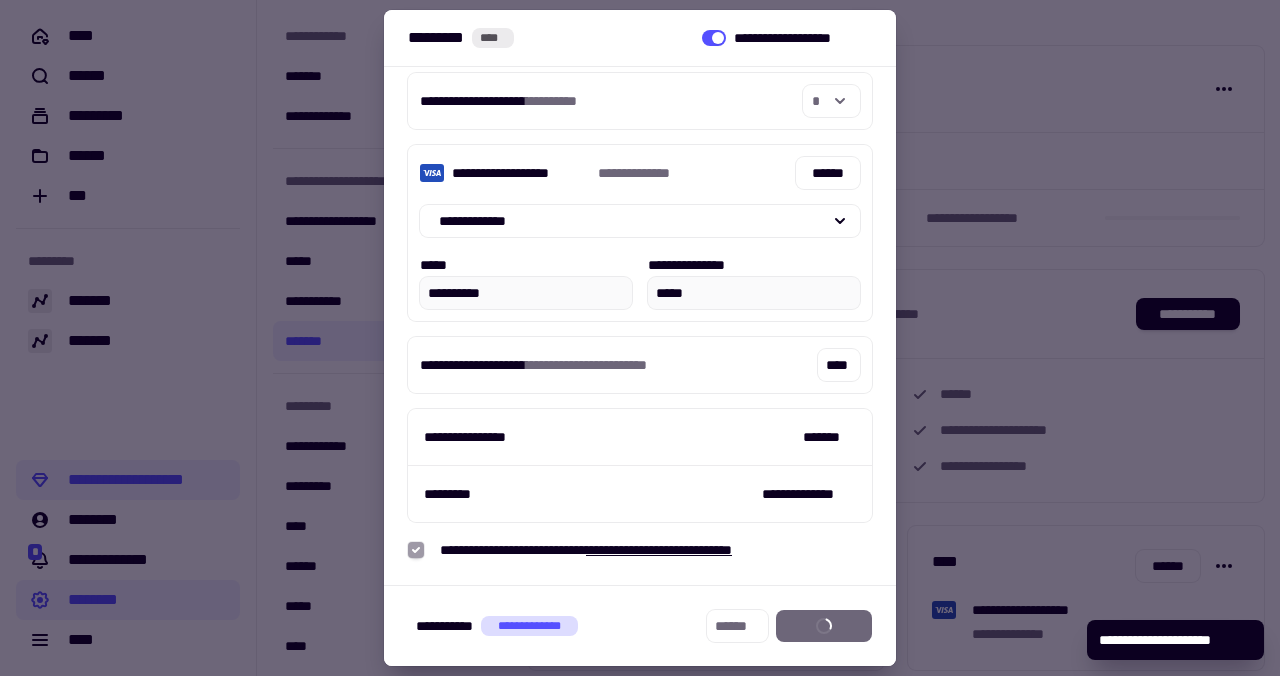 scroll, scrollTop: 89, scrollLeft: 0, axis: vertical 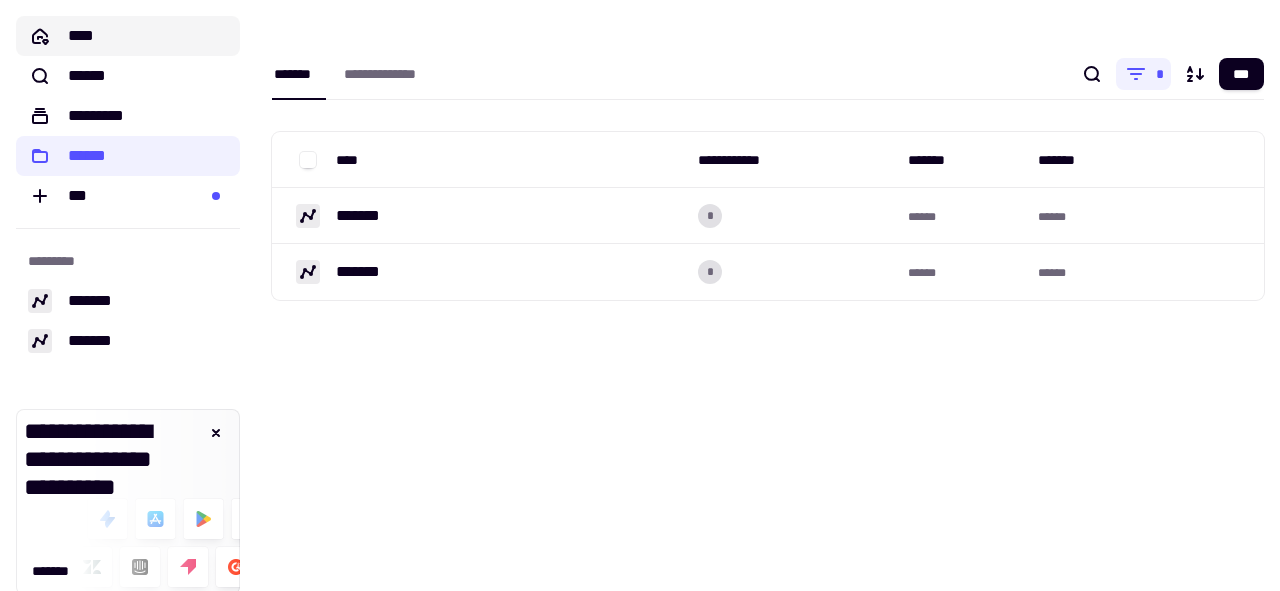 click on "****" 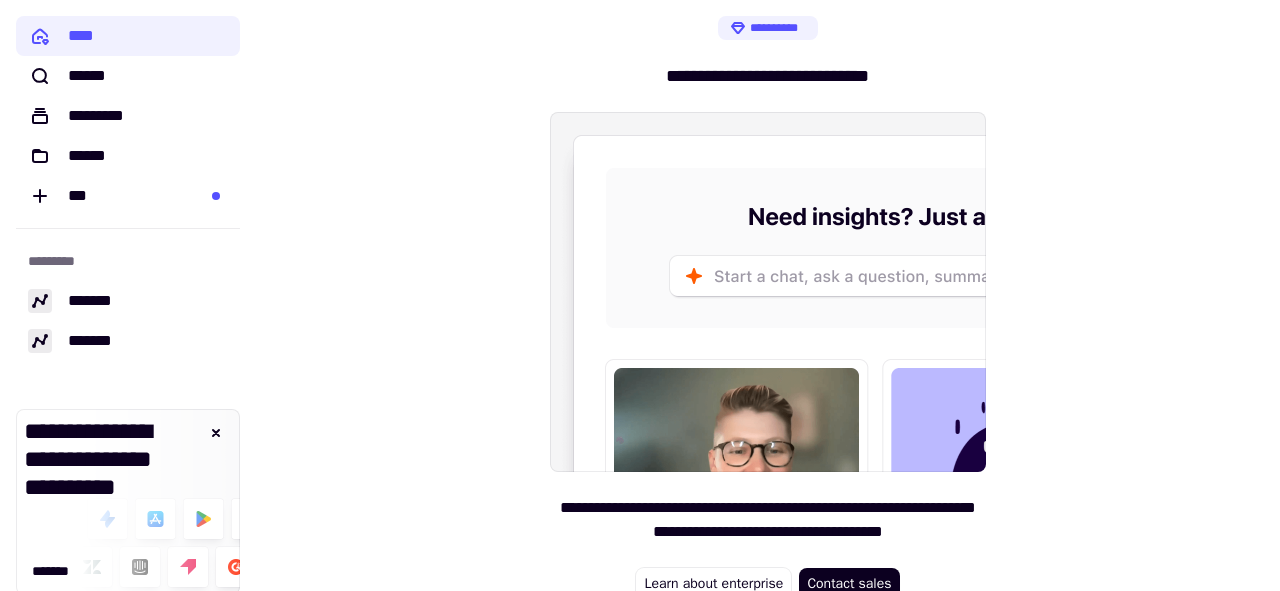 scroll, scrollTop: 25, scrollLeft: 0, axis: vertical 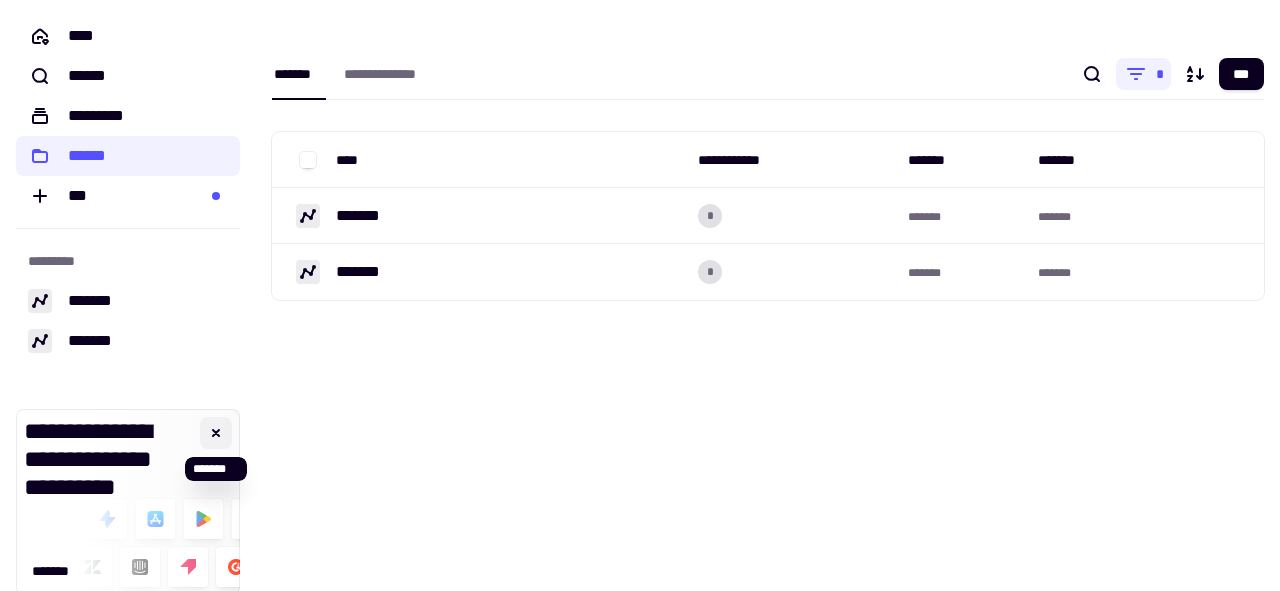 click 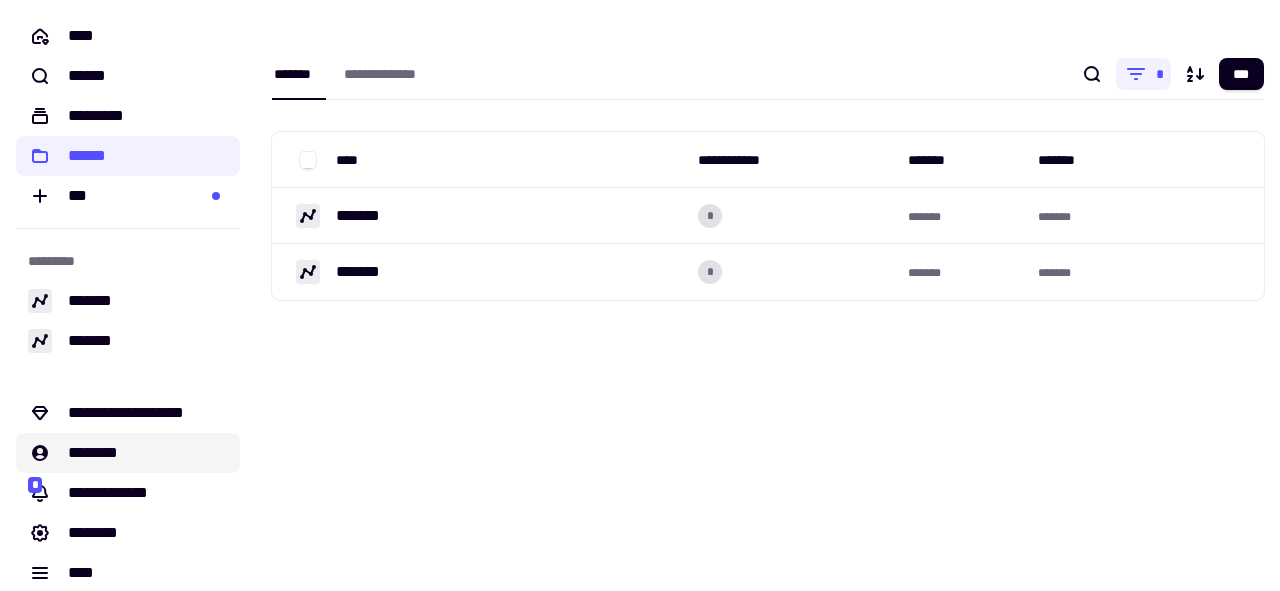 scroll, scrollTop: 18, scrollLeft: 0, axis: vertical 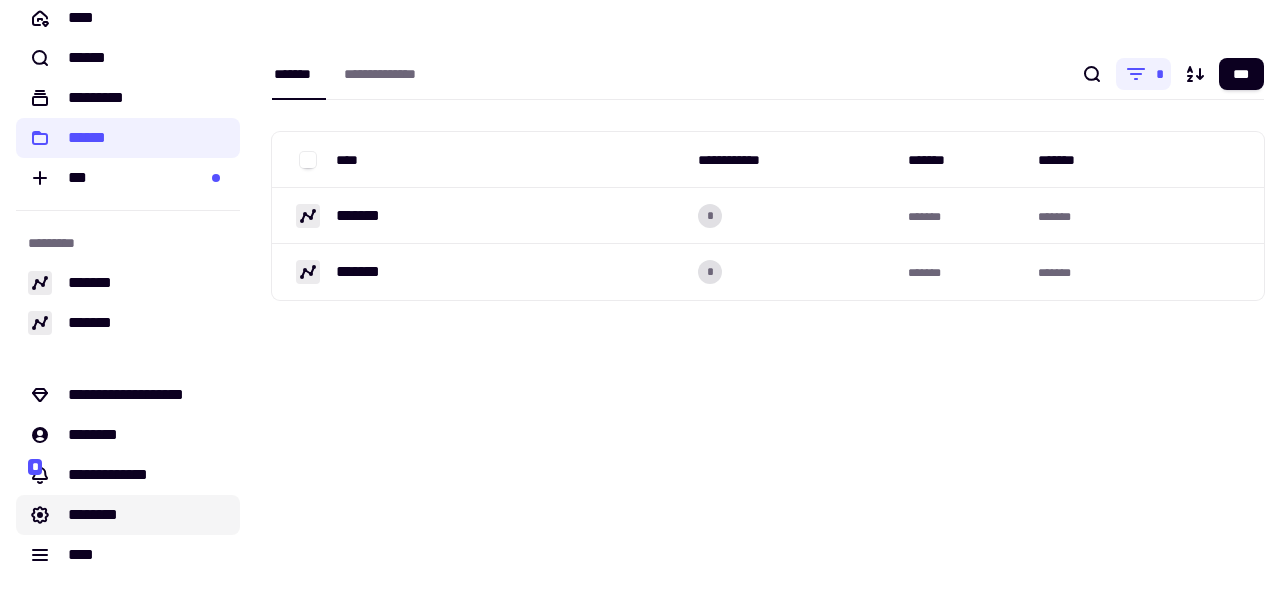 click on "********" 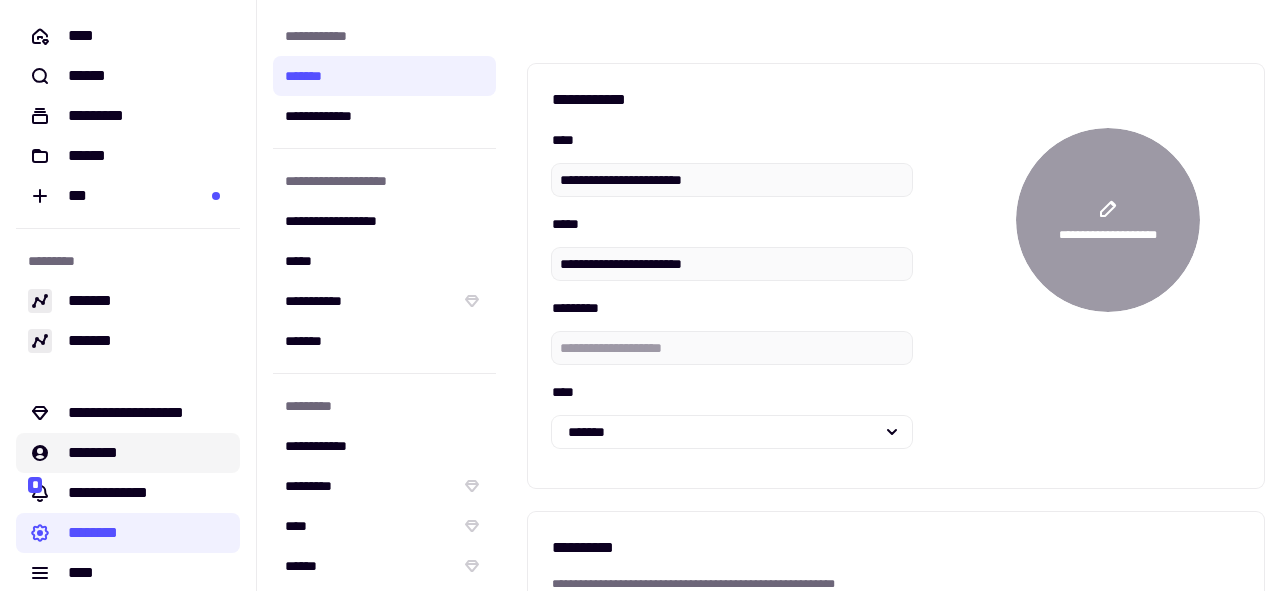 scroll, scrollTop: 18, scrollLeft: 0, axis: vertical 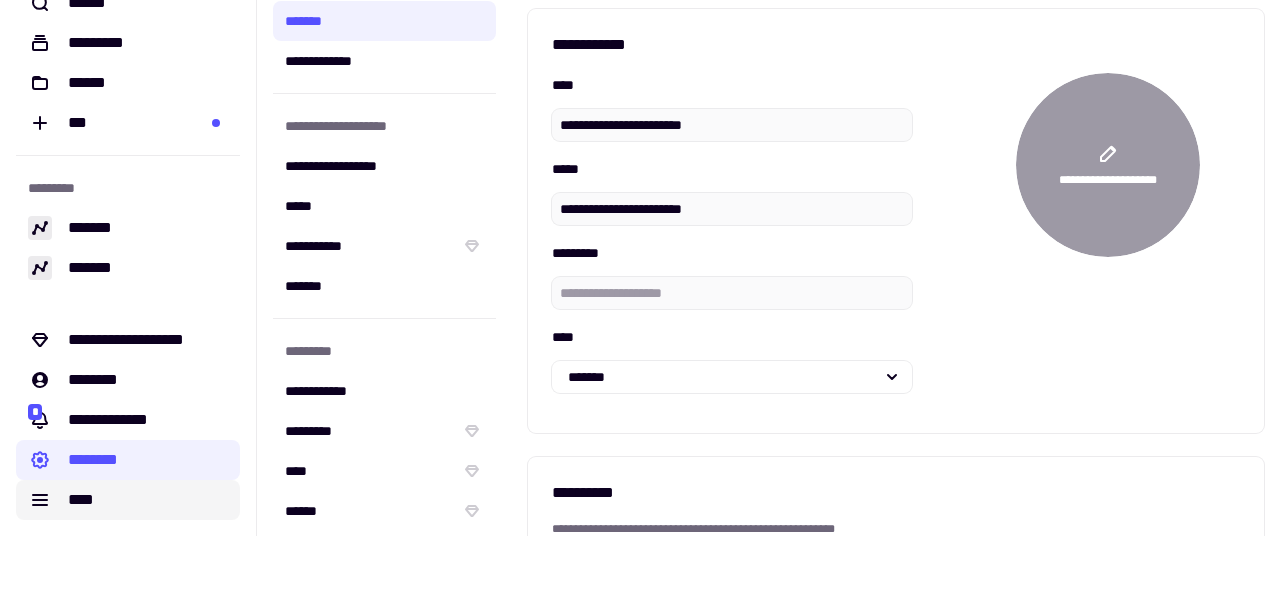 click on "****" 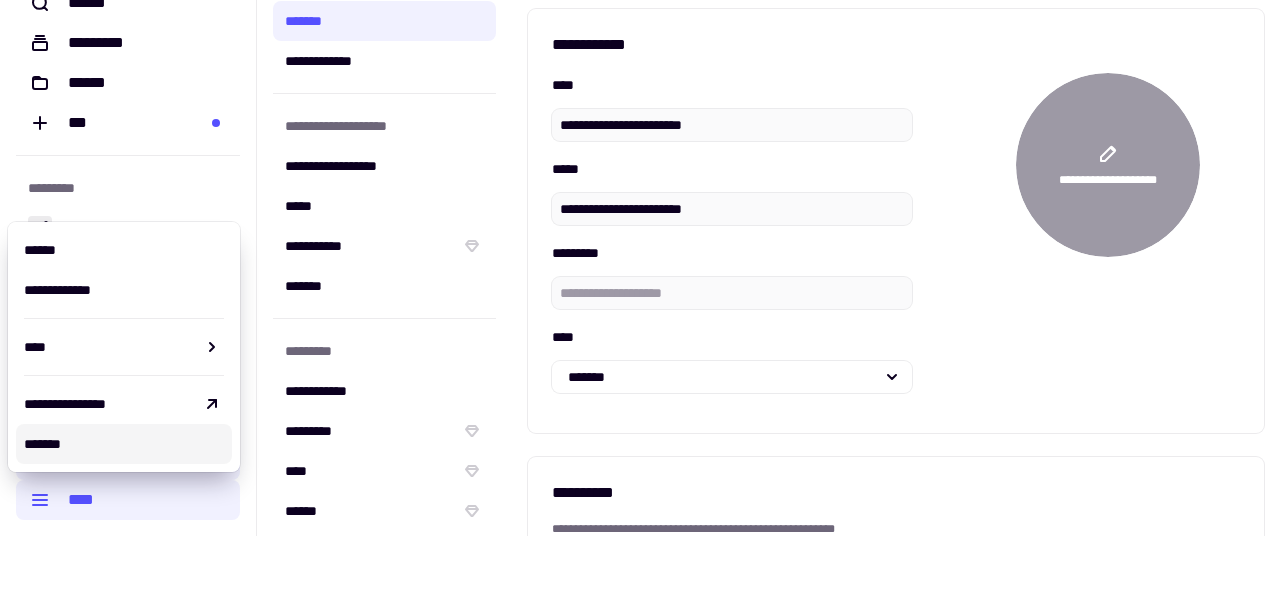 click on "**********" at bounding box center (640, 295) 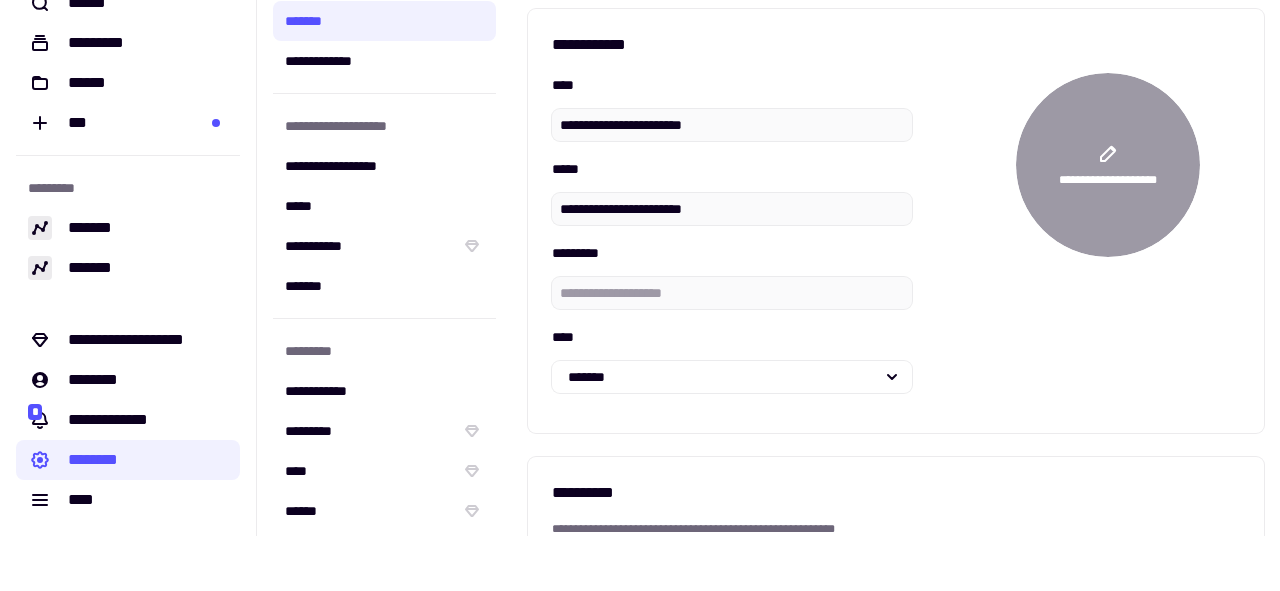 scroll, scrollTop: 0, scrollLeft: 0, axis: both 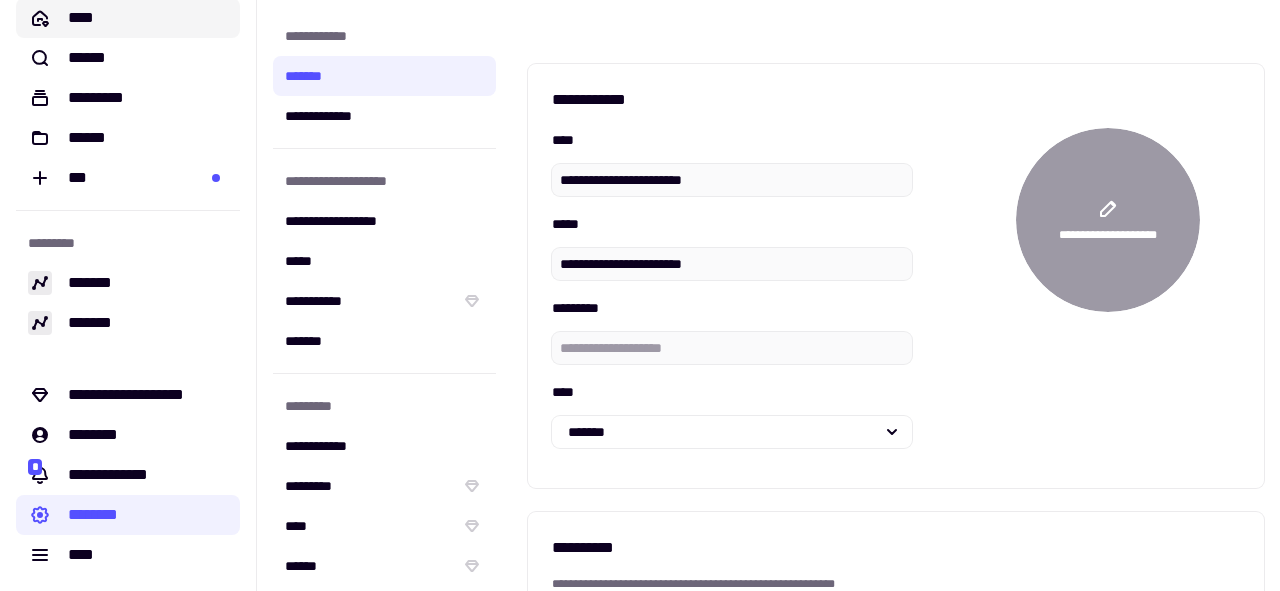 click on "****" 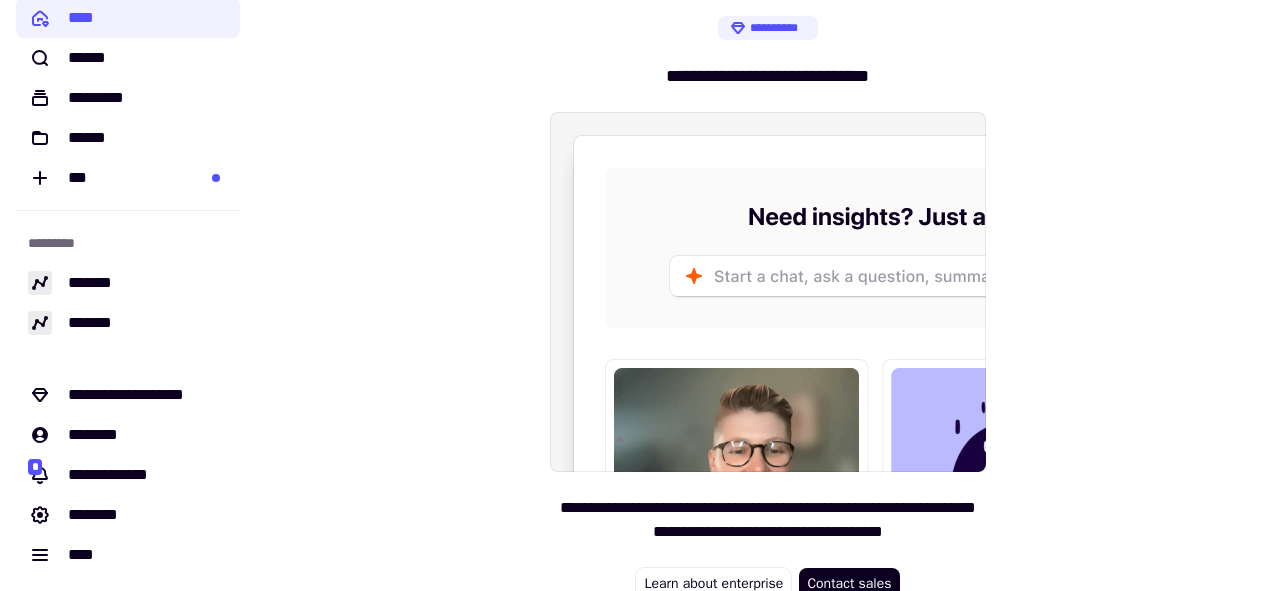 scroll, scrollTop: 25, scrollLeft: 0, axis: vertical 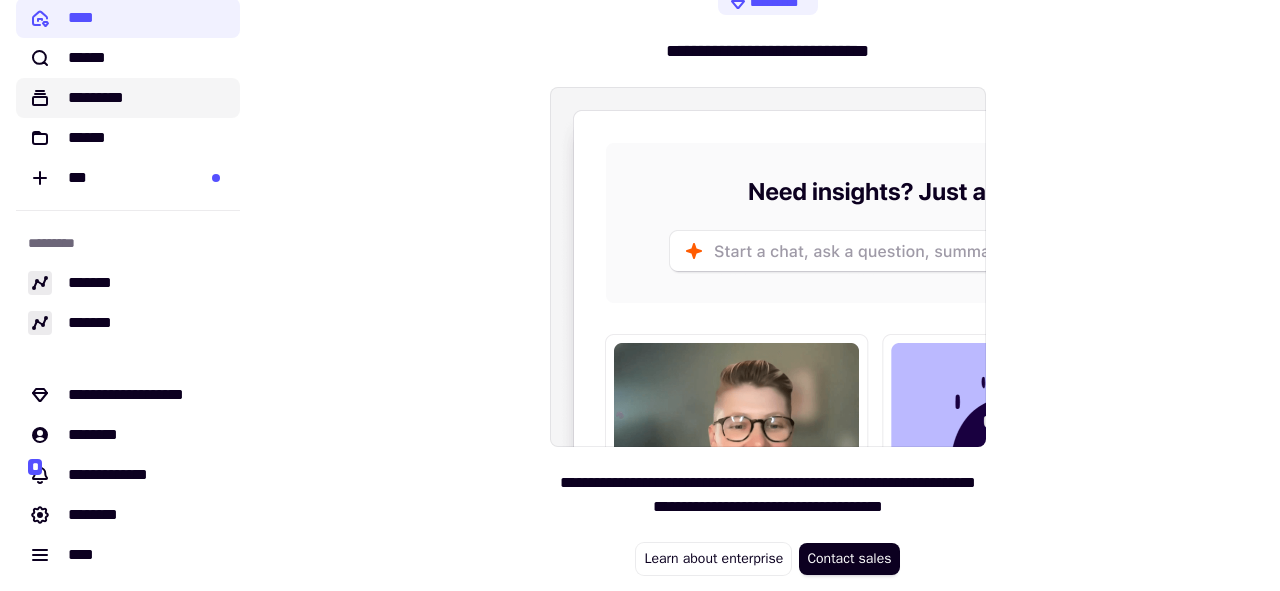 click on "*********" 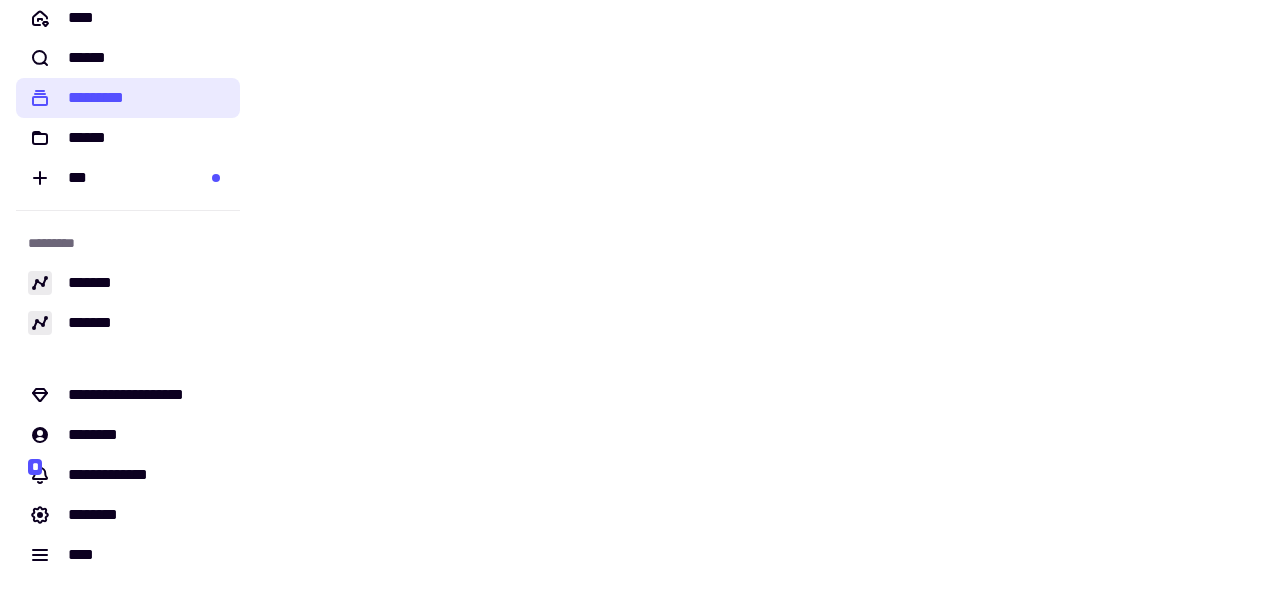 scroll, scrollTop: 0, scrollLeft: 0, axis: both 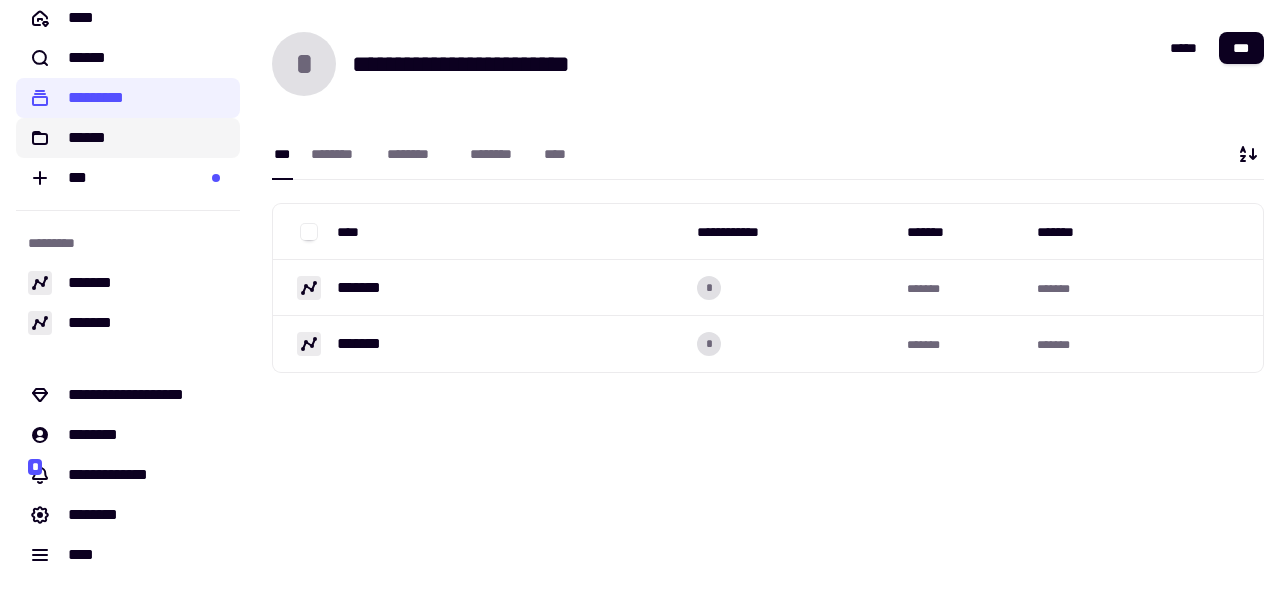 click on "******" 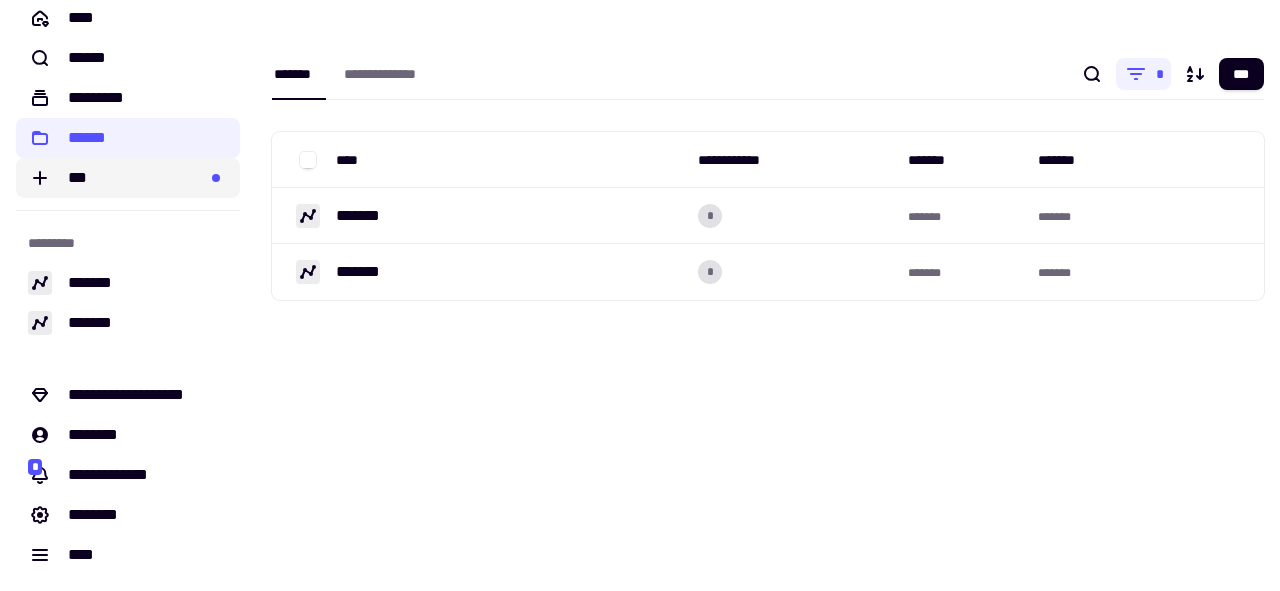 click on "***" 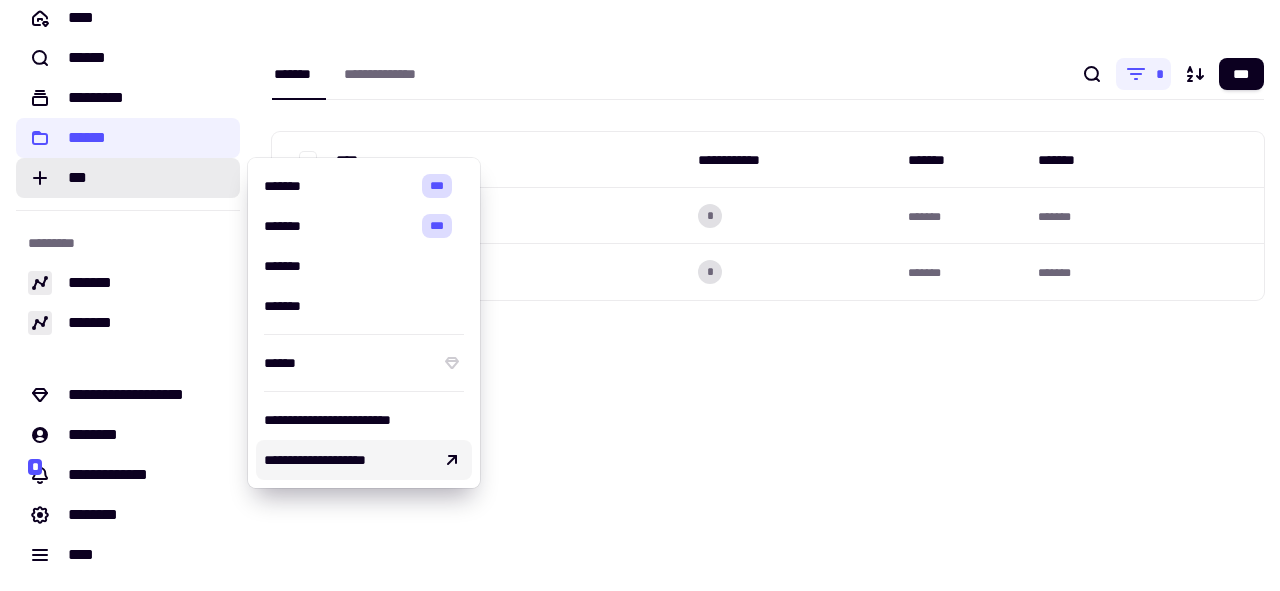 click on "**********" at bounding box center (768, 295) 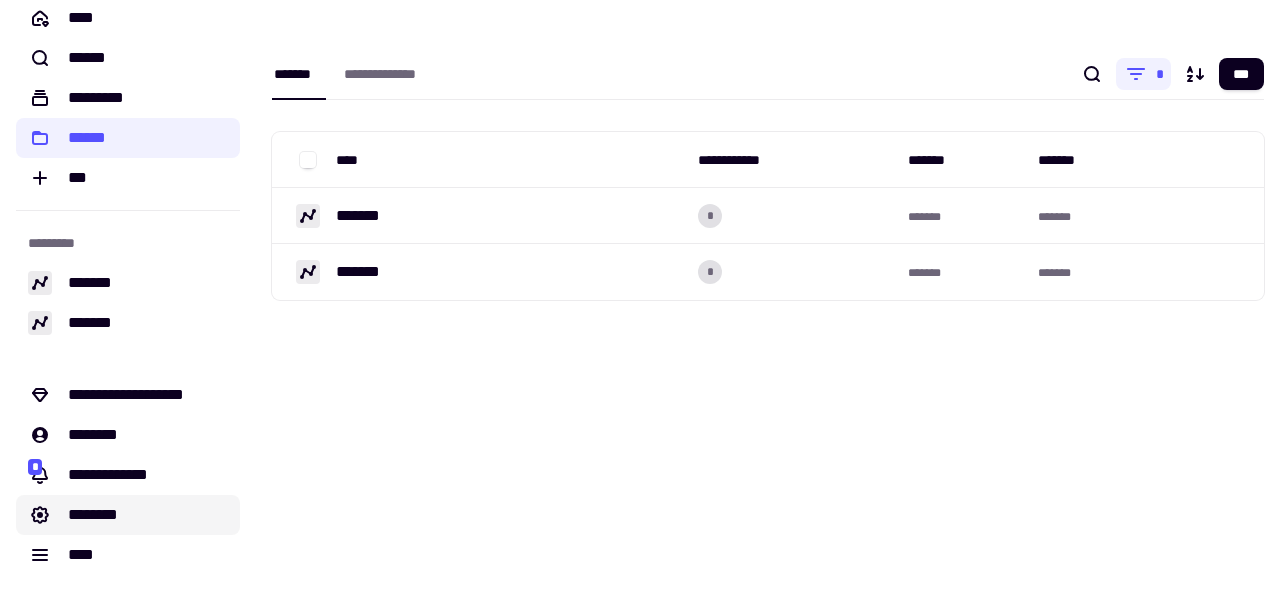 click on "********" 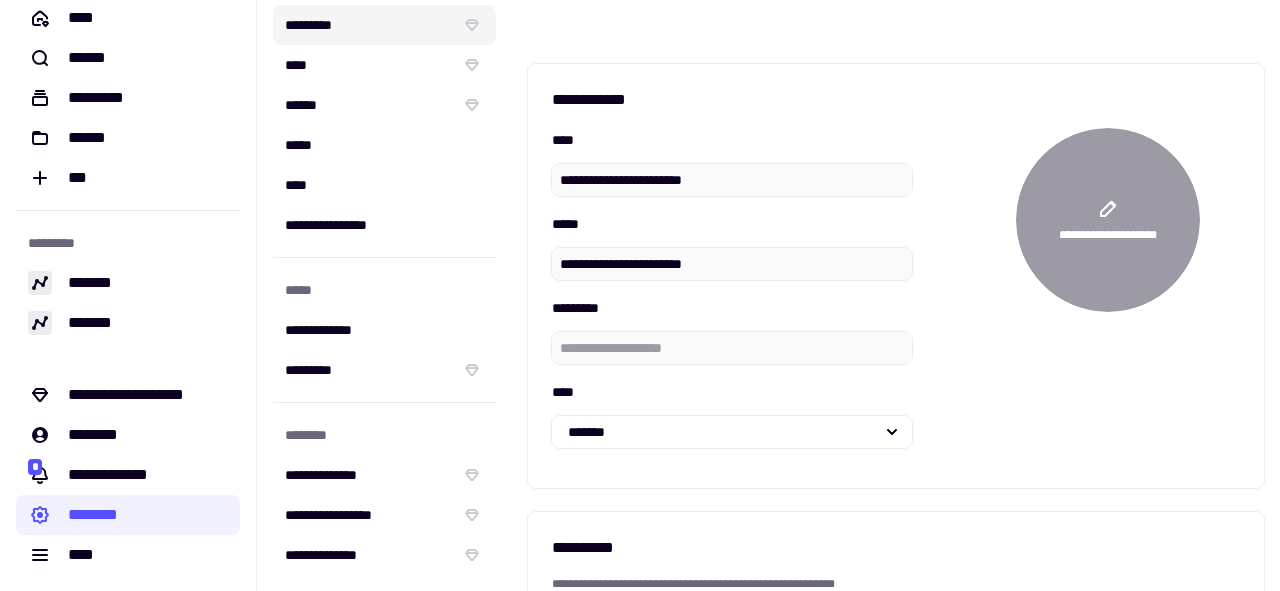 scroll, scrollTop: 0, scrollLeft: 0, axis: both 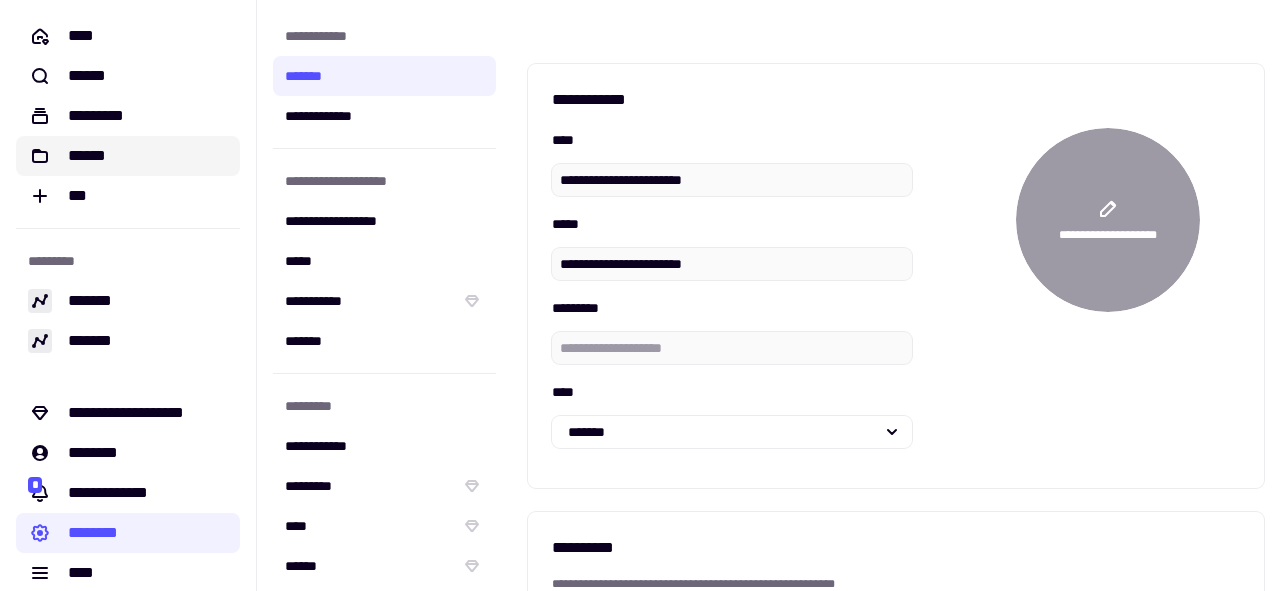click on "******" 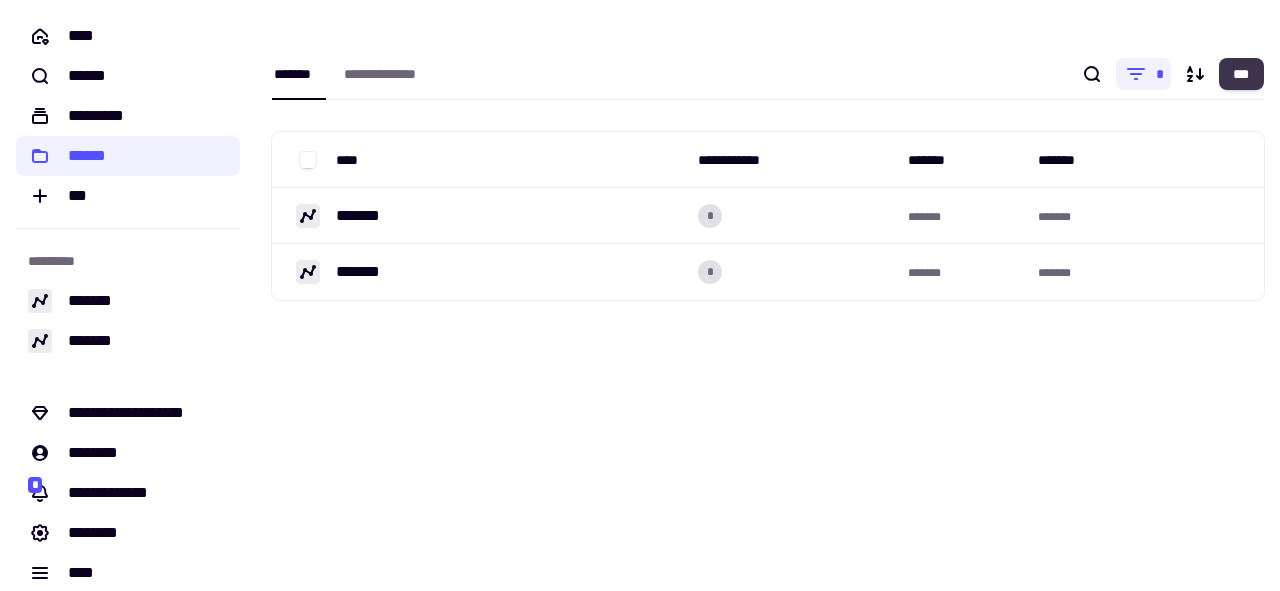 click on "***" 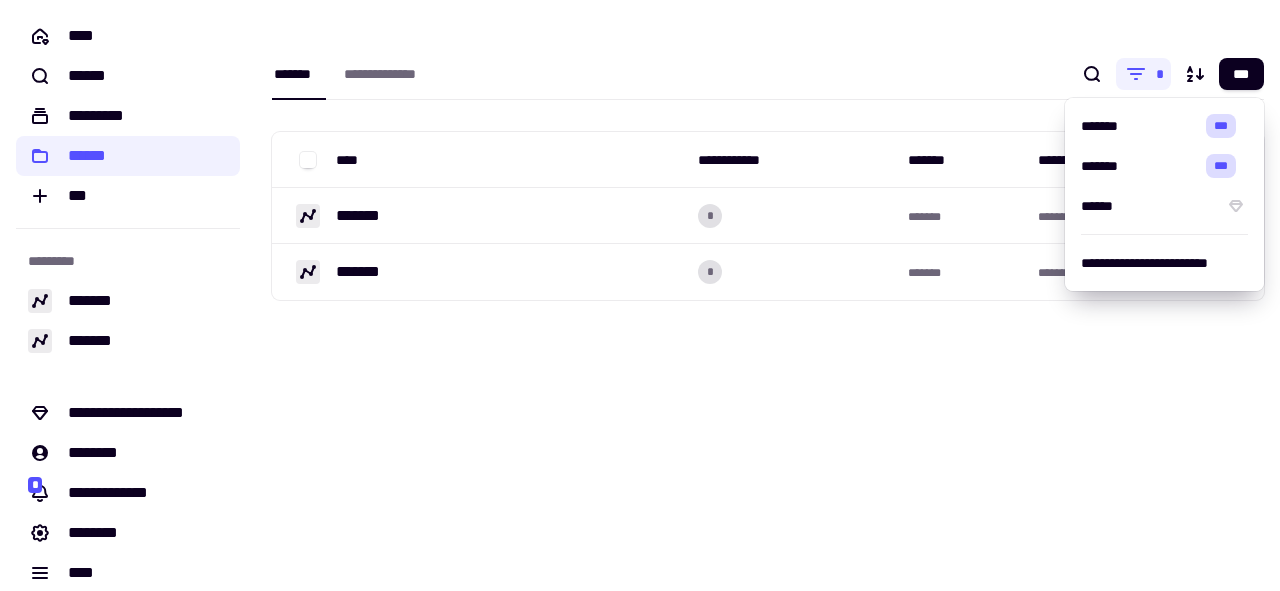 click on "**********" at bounding box center [768, 198] 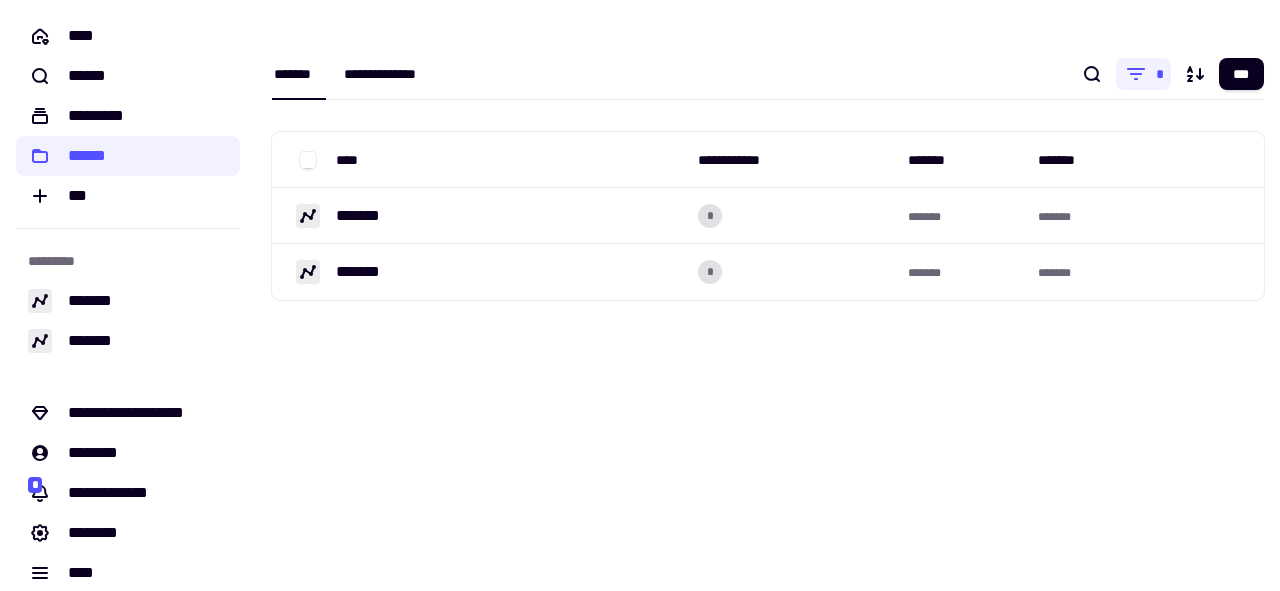 click on "**********" at bounding box center [395, 74] 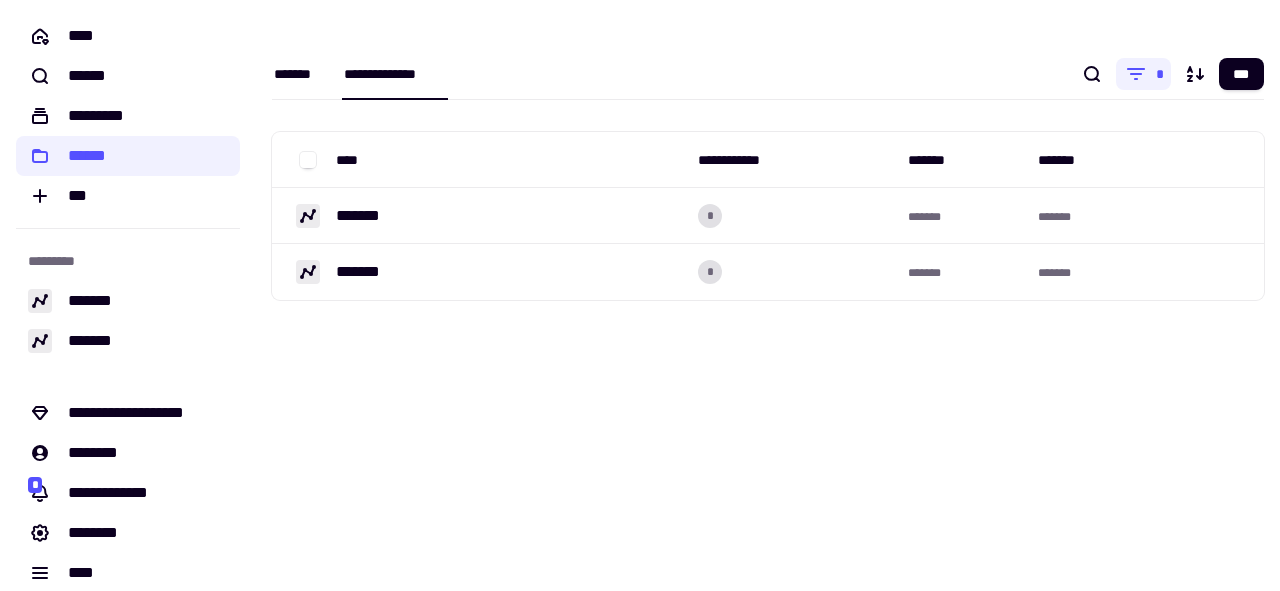 click on "*******" at bounding box center (299, 74) 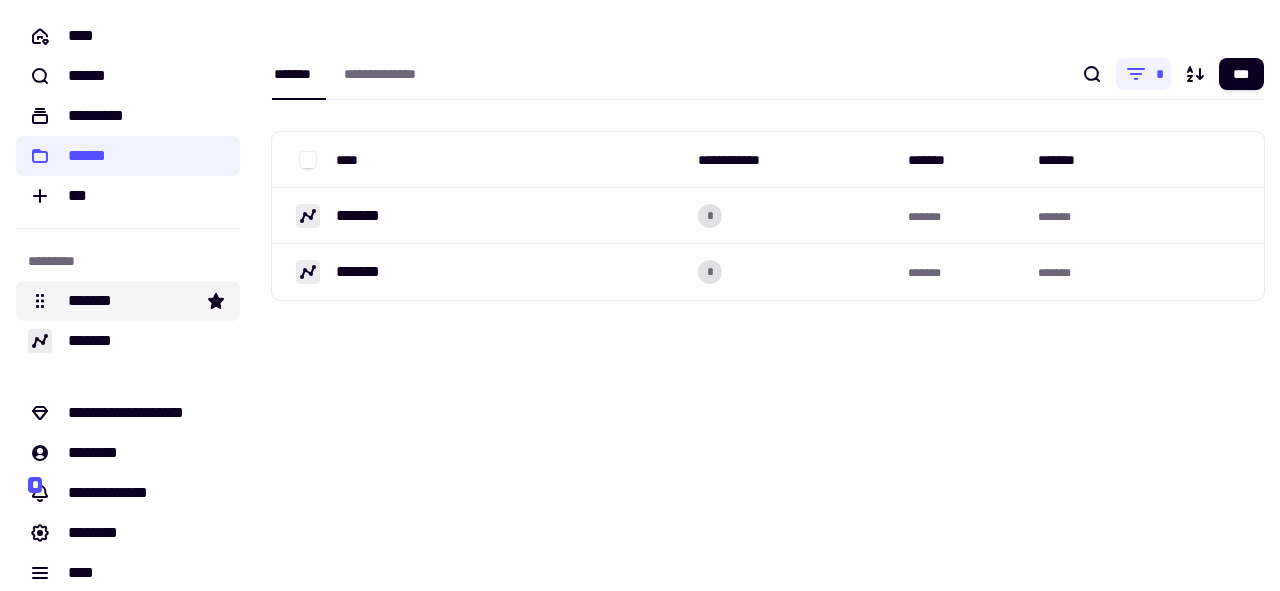 click on "*******" 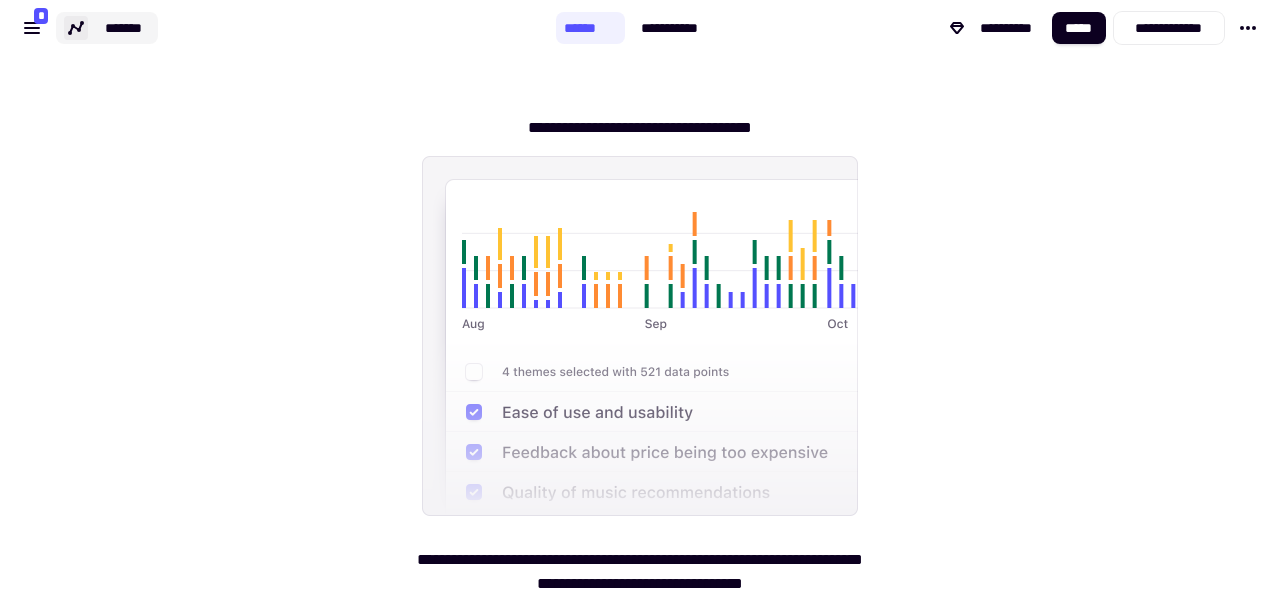 click 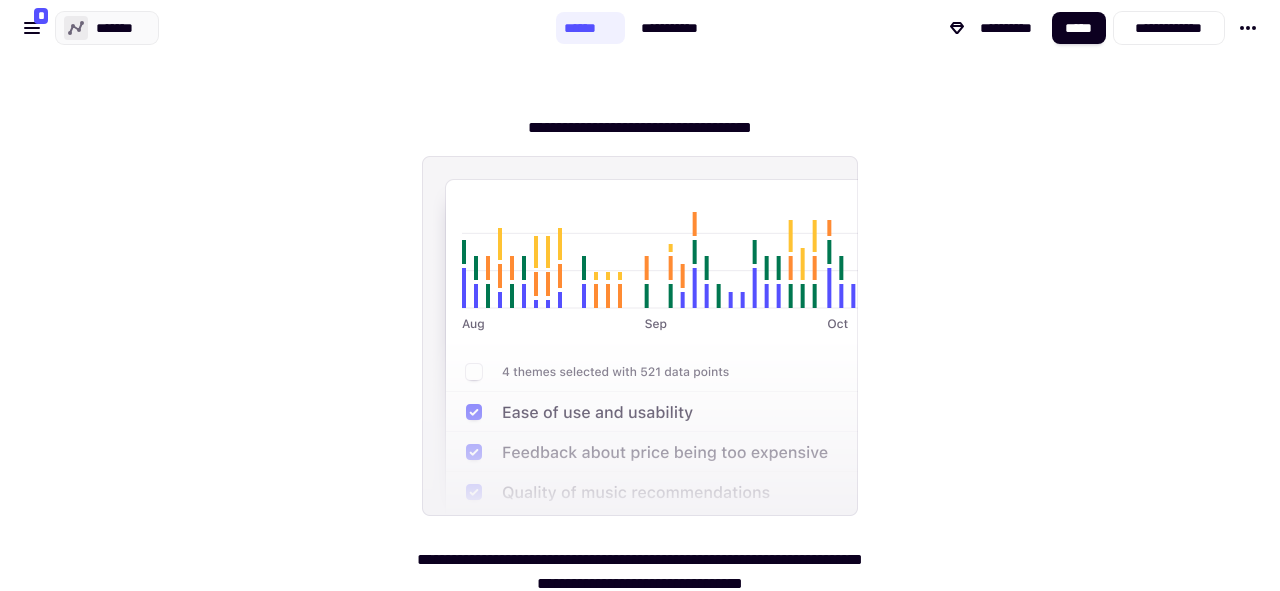 click on "[NUMBER] [STREET] [CITY] [STATE]" at bounding box center [640, 376] 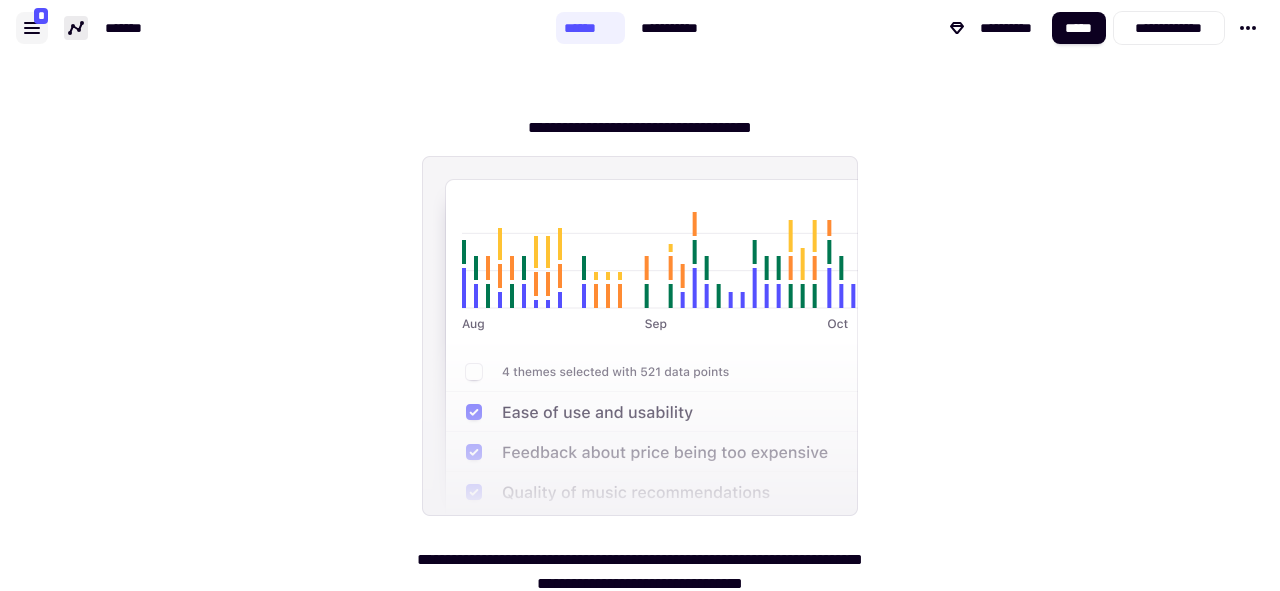 click 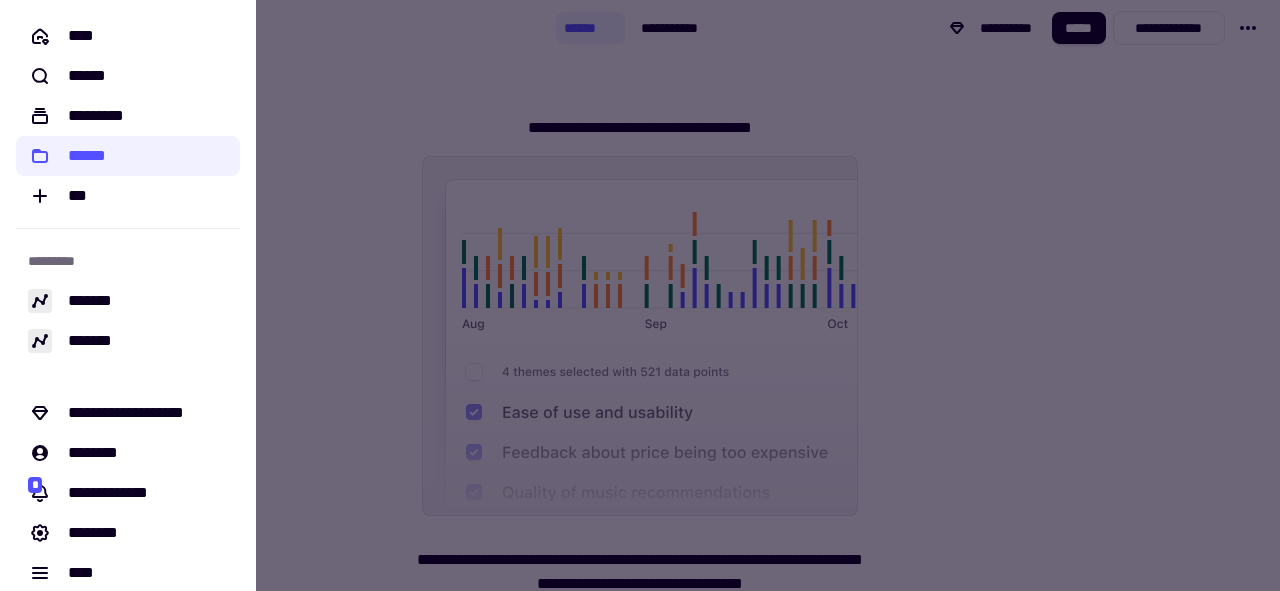 click at bounding box center (640, 295) 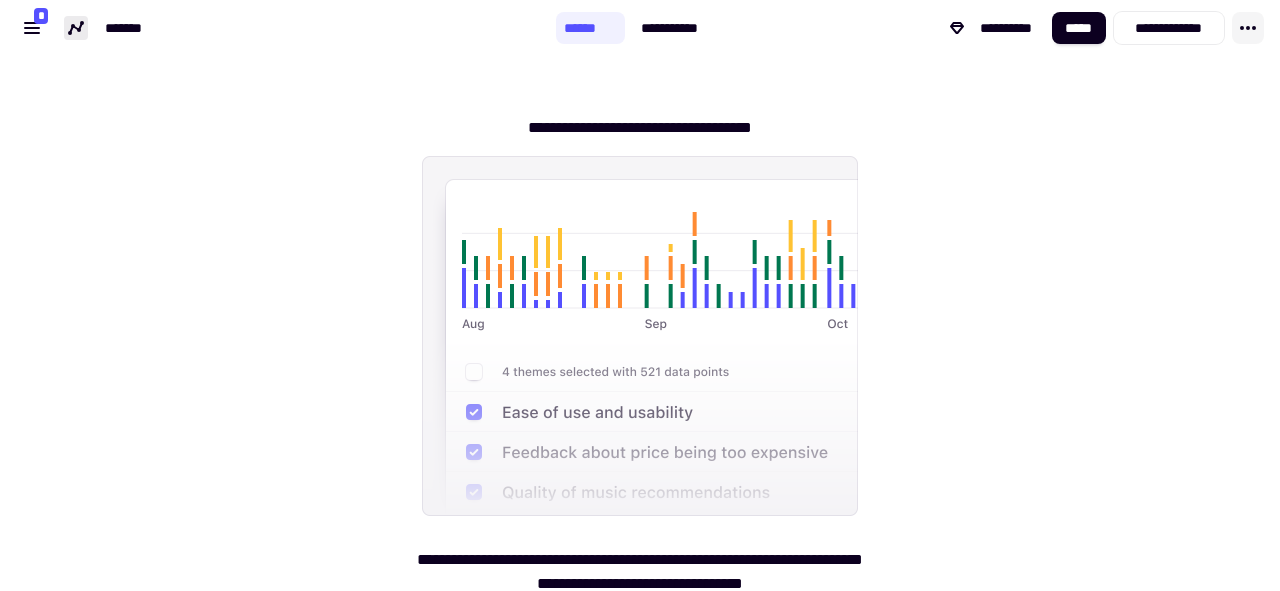 click 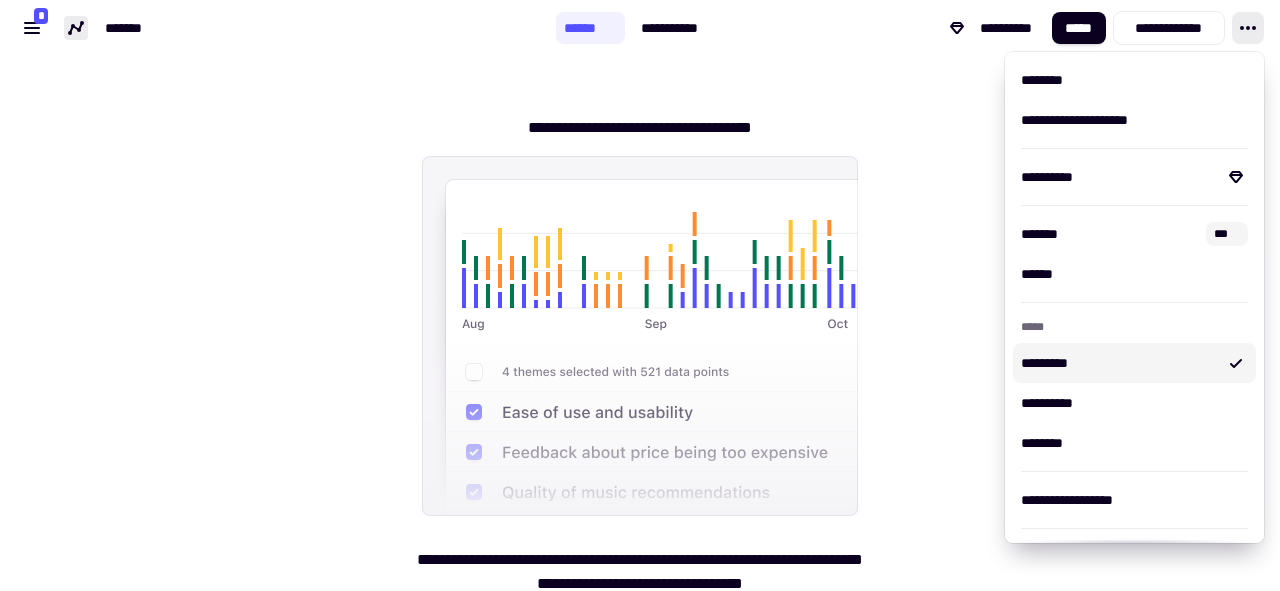 click on "[NUMBER] [STREET] [CITY] [STATE]" at bounding box center (640, 376) 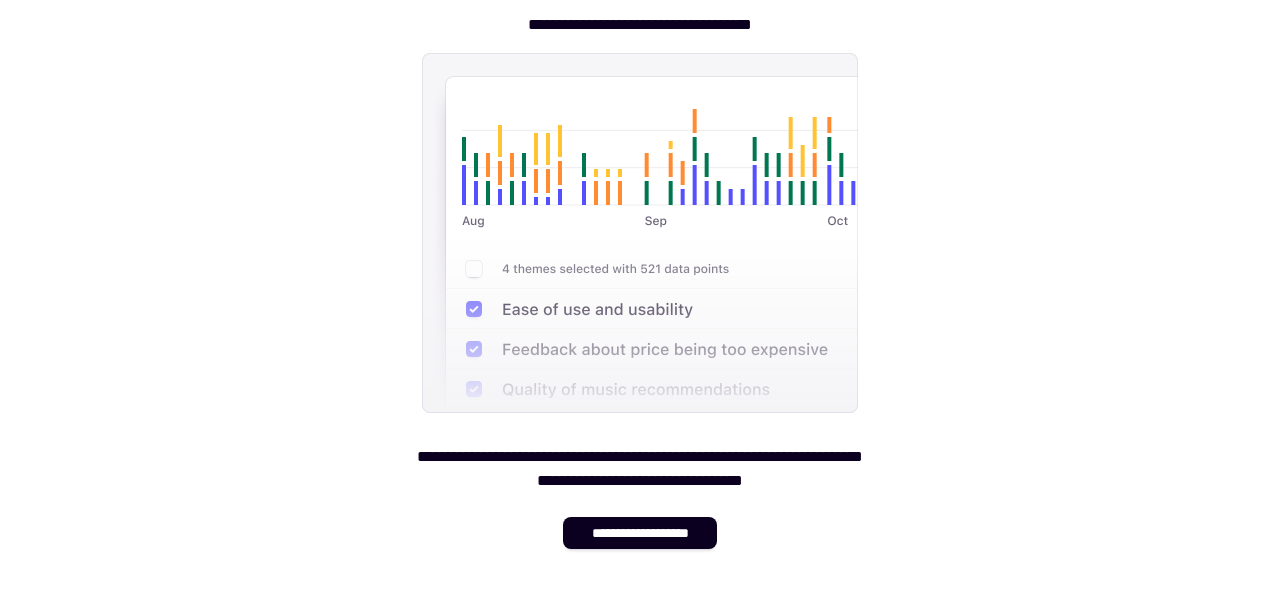 scroll, scrollTop: 0, scrollLeft: 0, axis: both 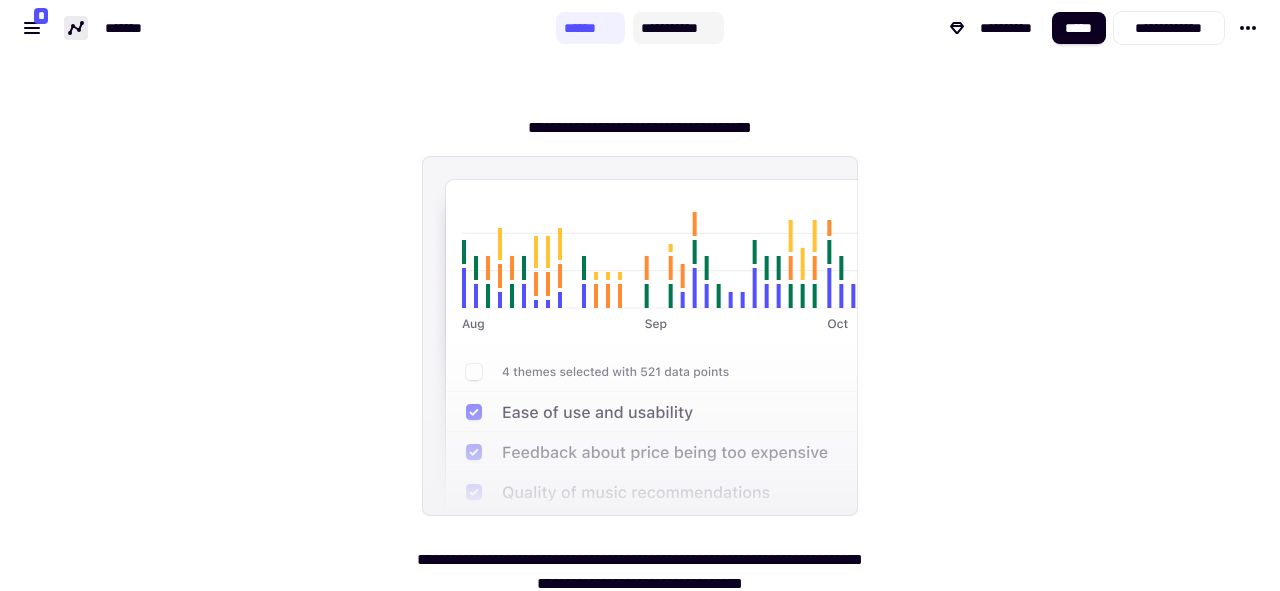 click on "**********" 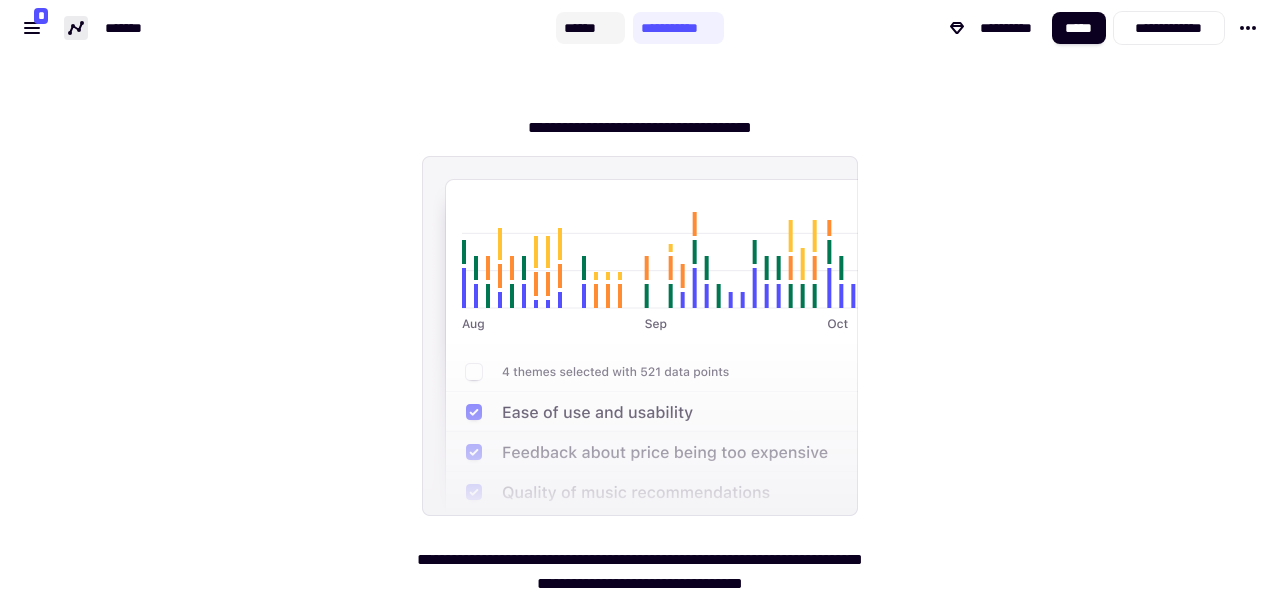 click on "******" 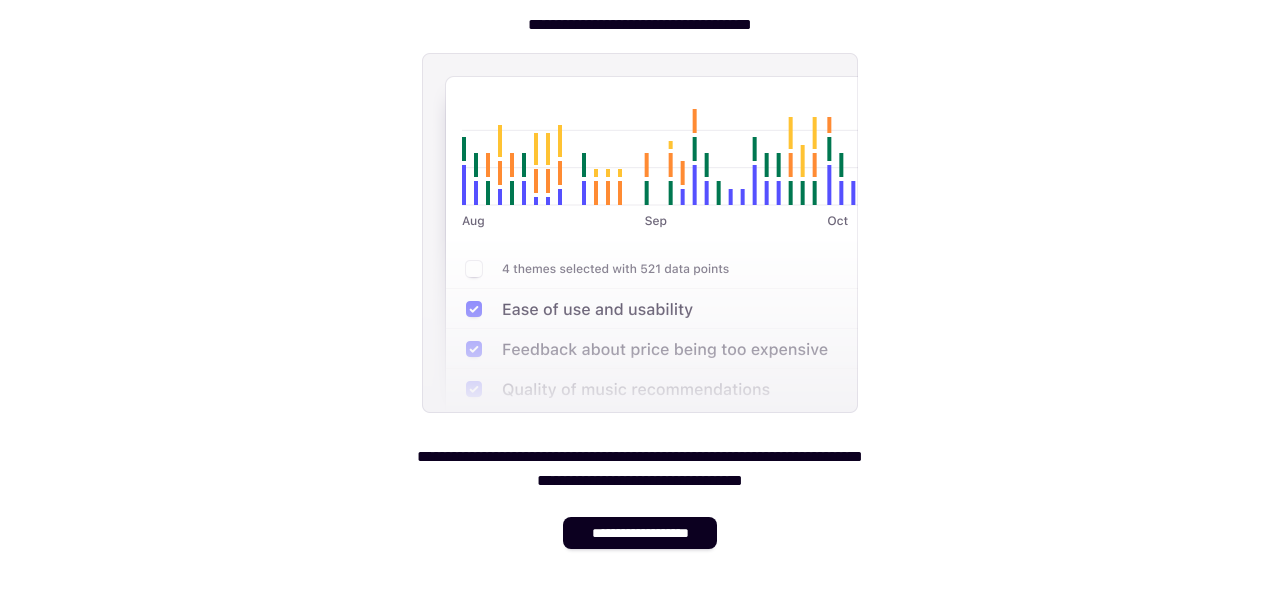 scroll, scrollTop: 0, scrollLeft: 0, axis: both 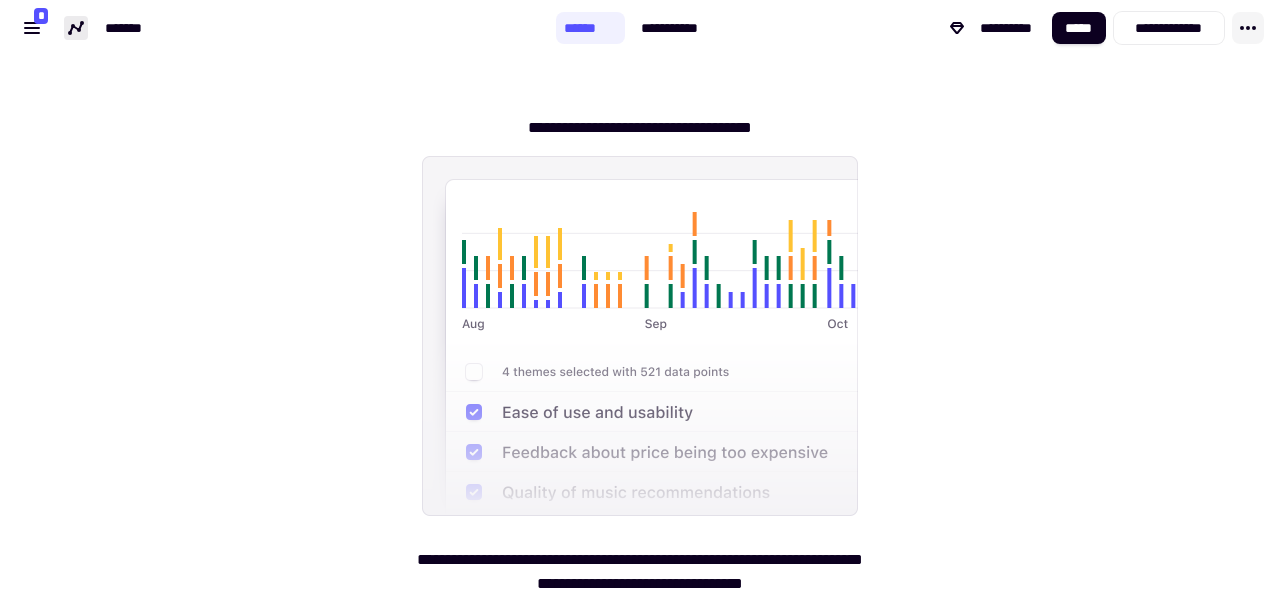 click 